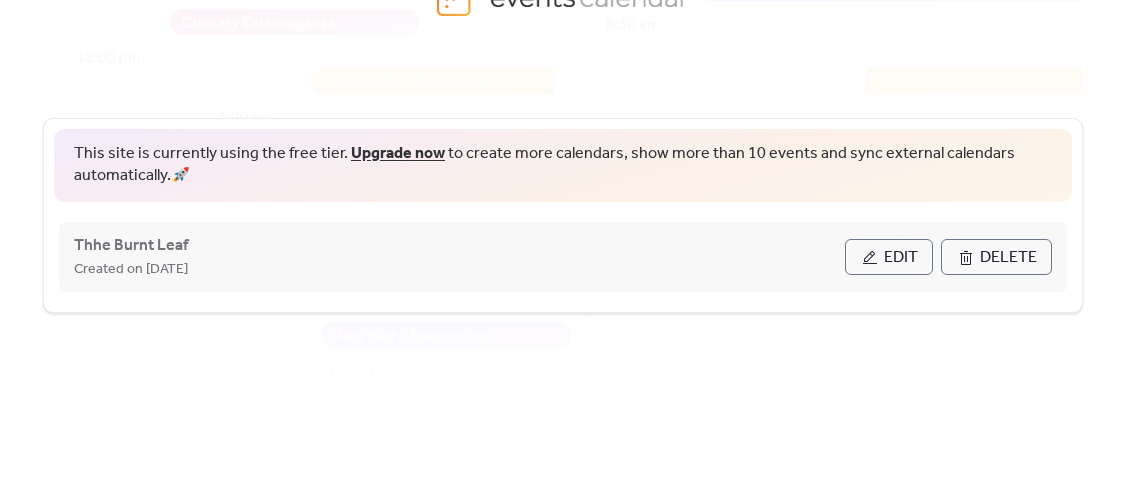 scroll, scrollTop: 153, scrollLeft: 0, axis: vertical 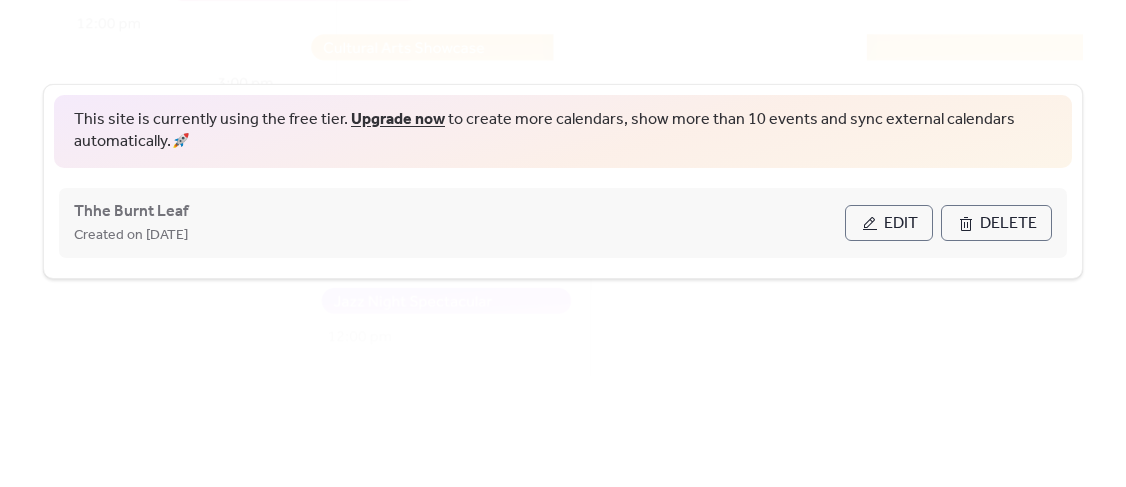 click on "Edit" at bounding box center (901, 224) 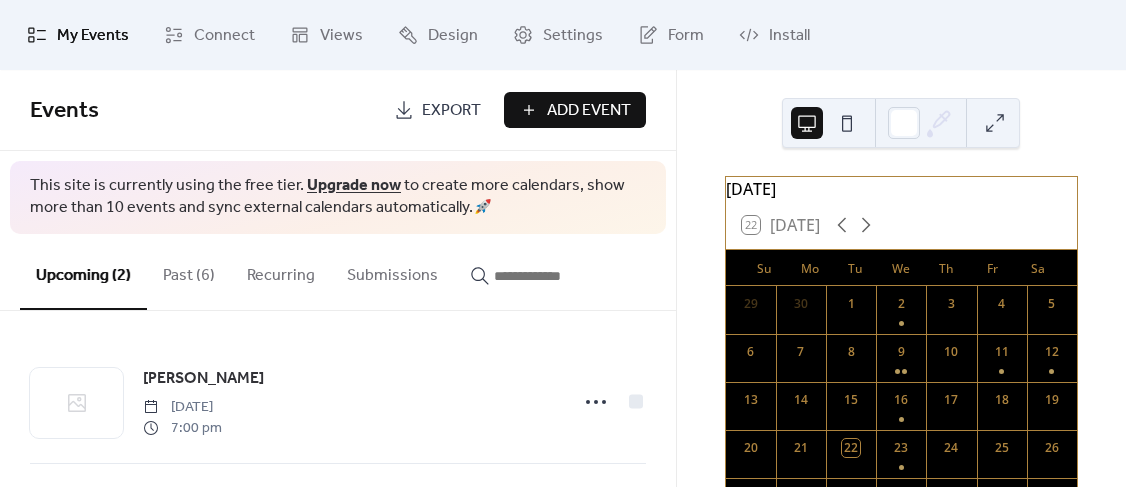 scroll, scrollTop: 147, scrollLeft: 0, axis: vertical 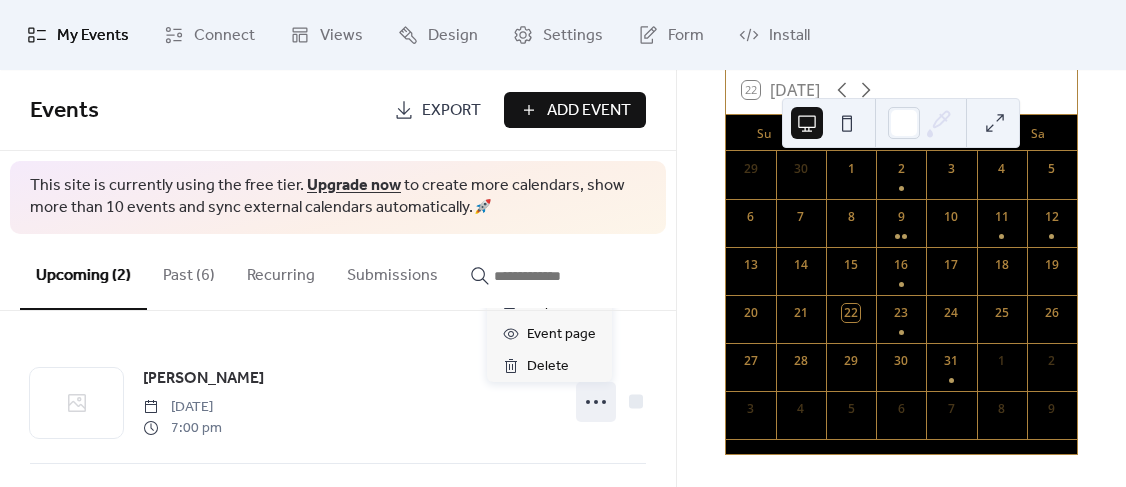 click on "Edit" at bounding box center [539, 271] 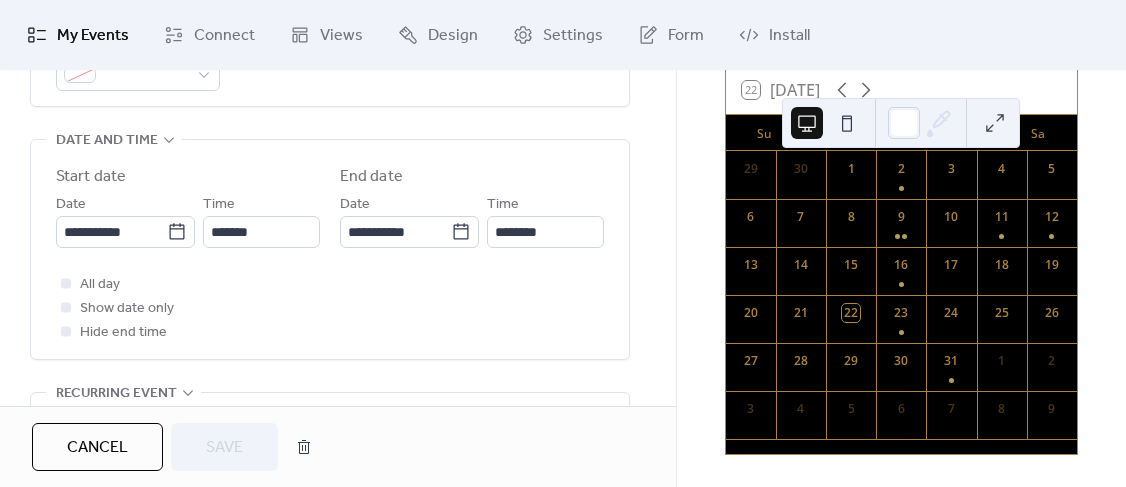 scroll, scrollTop: 632, scrollLeft: 0, axis: vertical 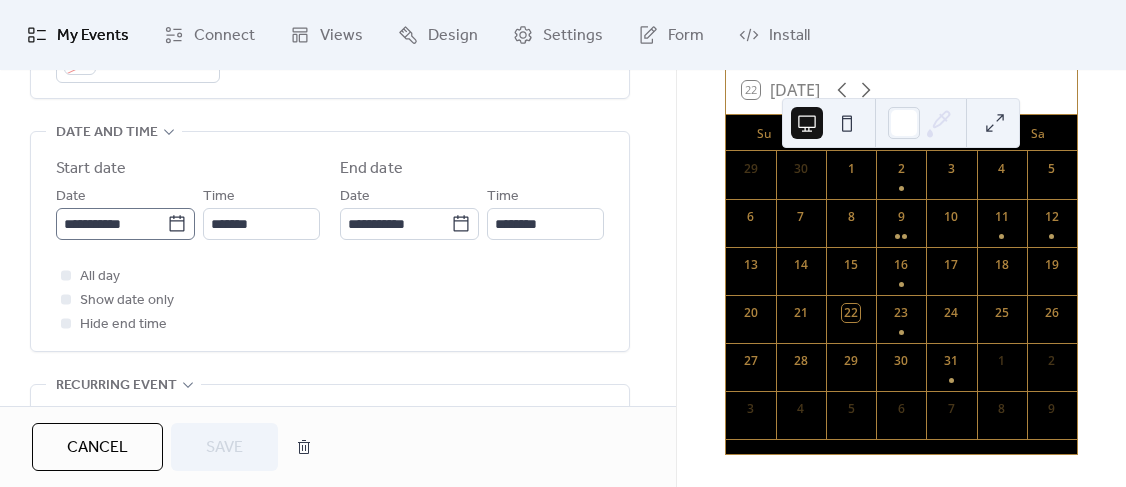 click 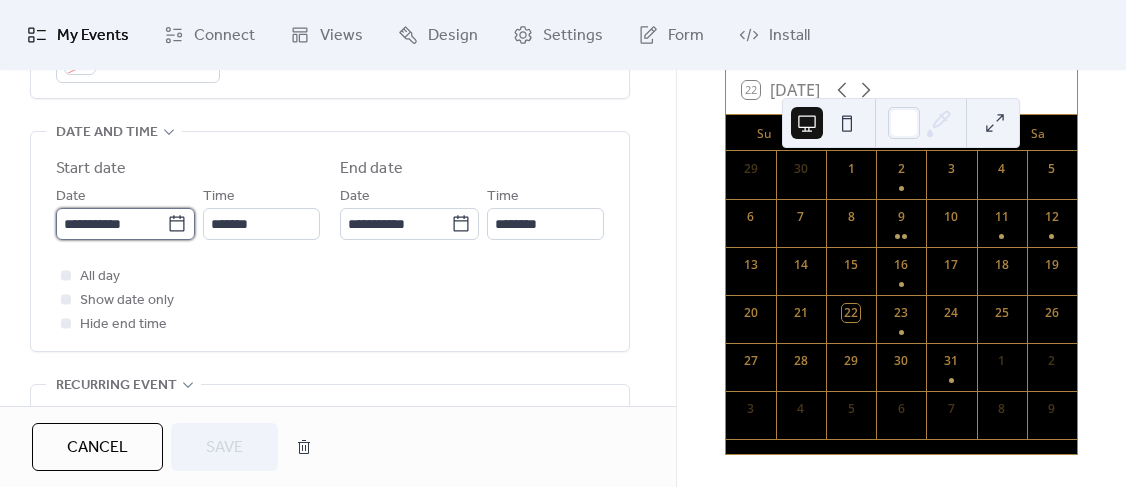 click on "**********" at bounding box center [111, 224] 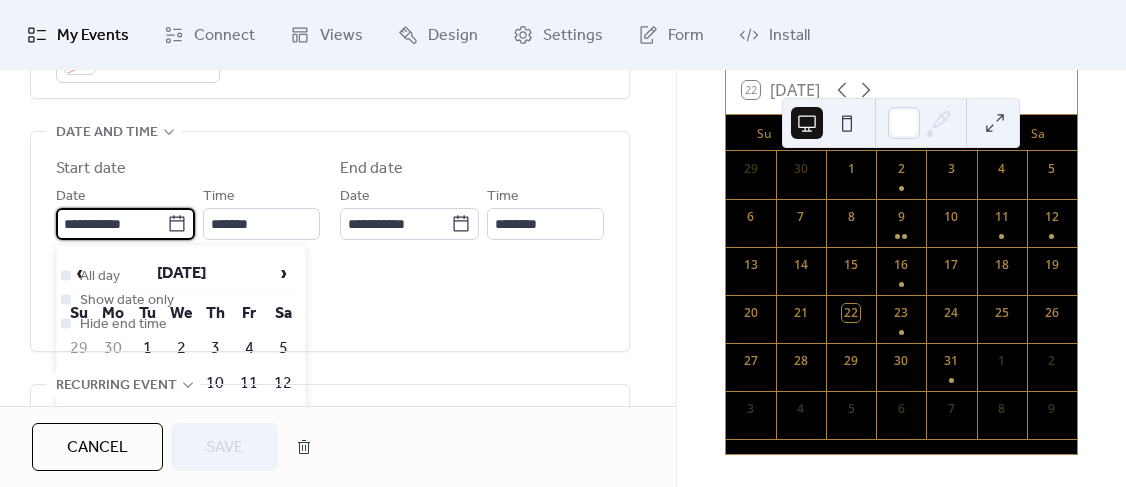 click on "24" at bounding box center (215, 453) 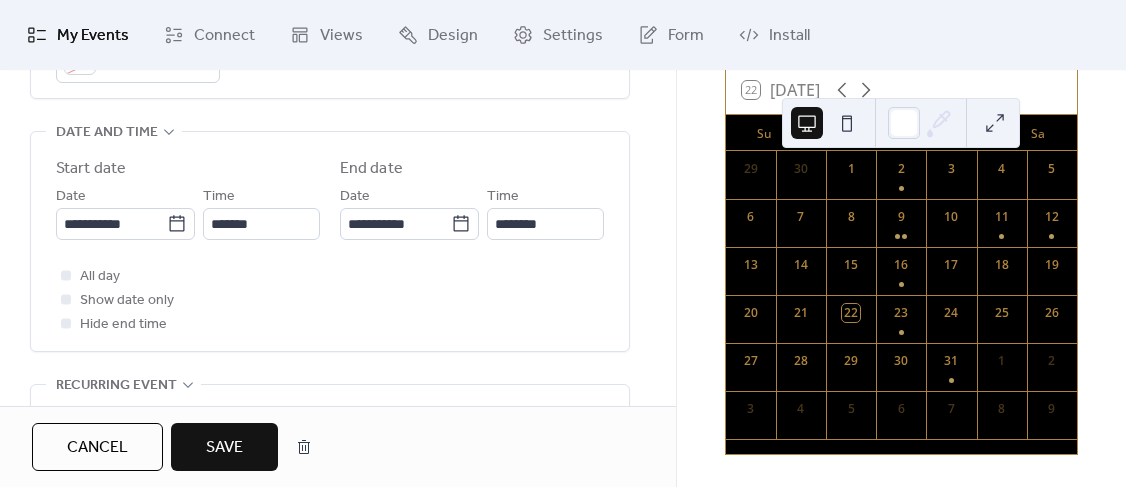 click on "Save" at bounding box center [224, 447] 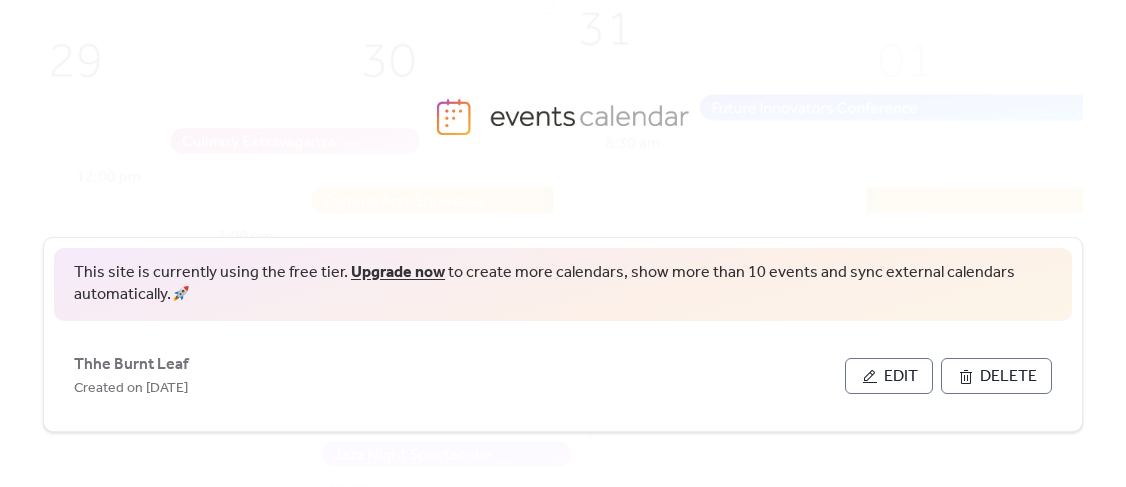 scroll, scrollTop: 0, scrollLeft: 0, axis: both 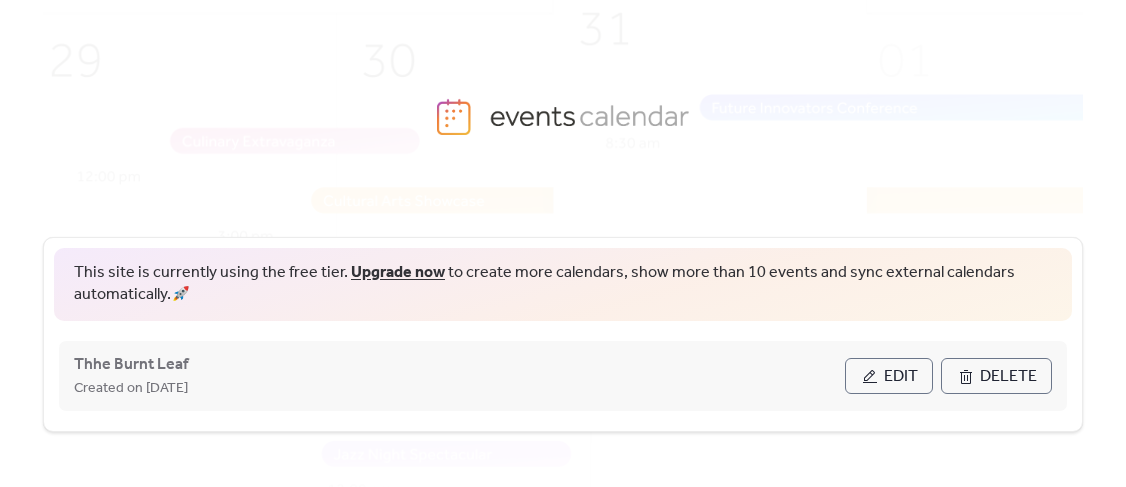 click on "Edit" at bounding box center (901, 377) 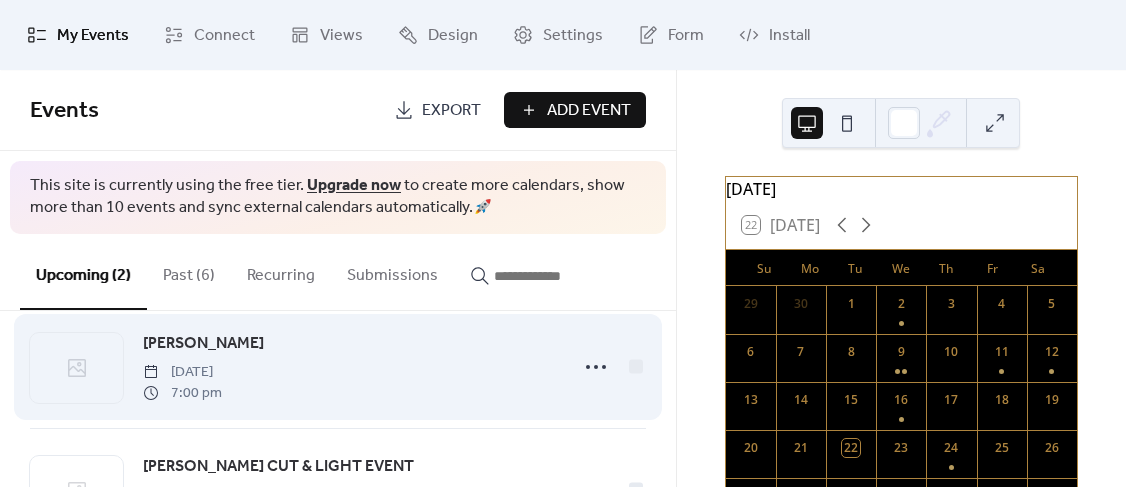 scroll, scrollTop: 33, scrollLeft: 0, axis: vertical 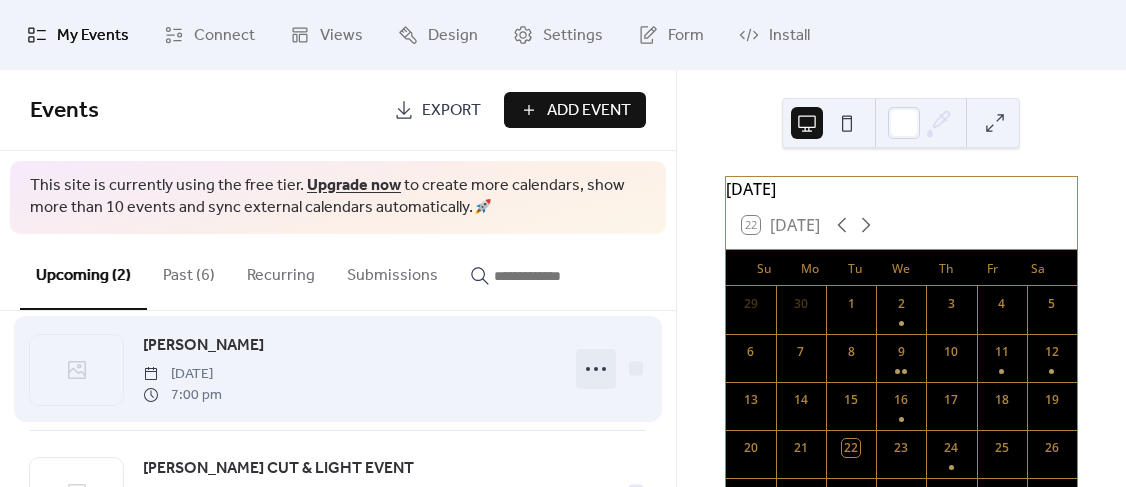 click 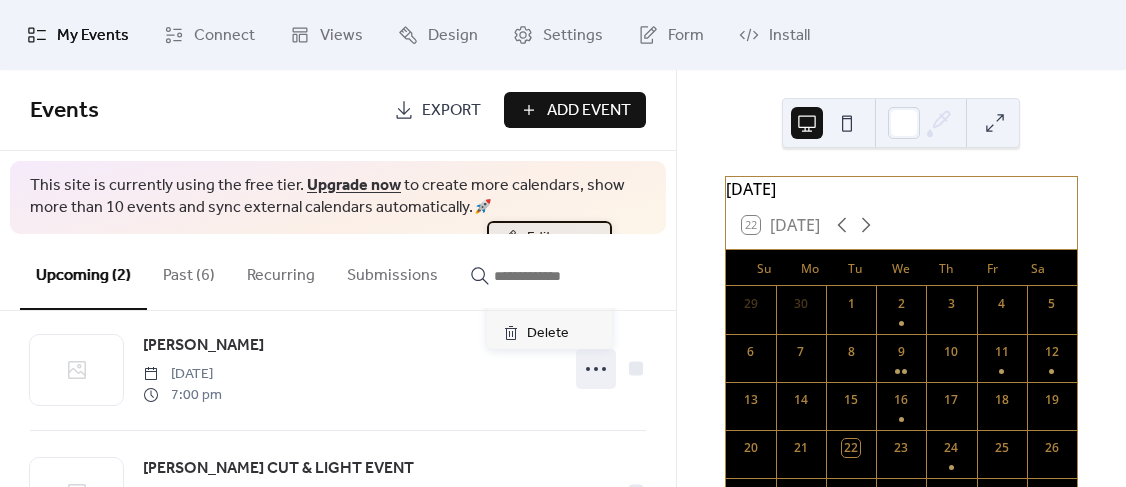 click on "Edit" at bounding box center (539, 238) 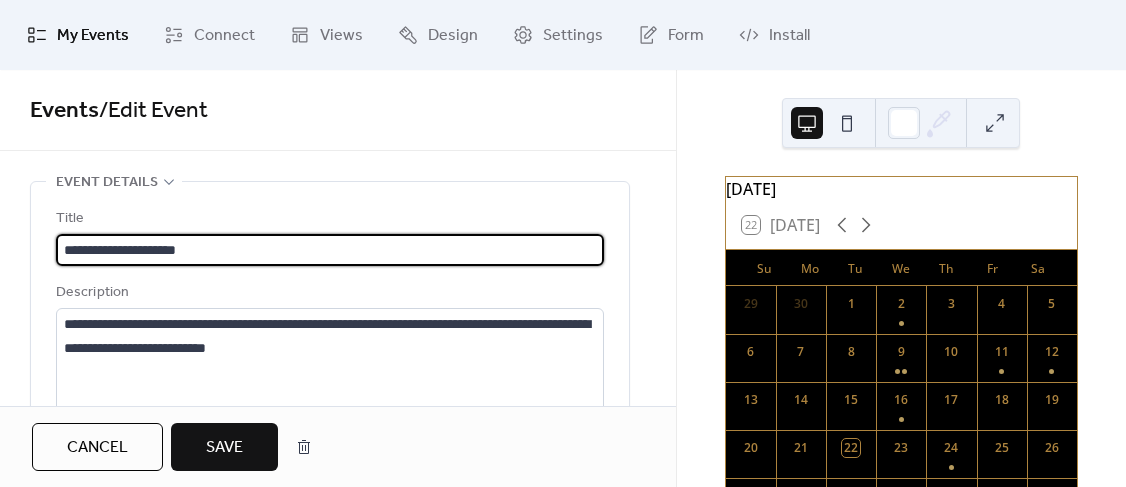 click on "**********" at bounding box center (330, 250) 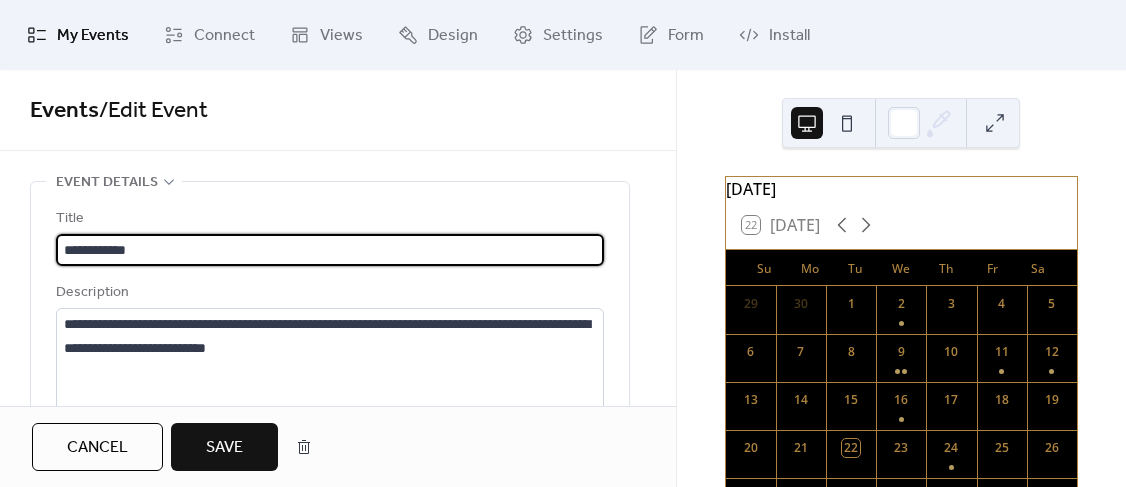 type on "**********" 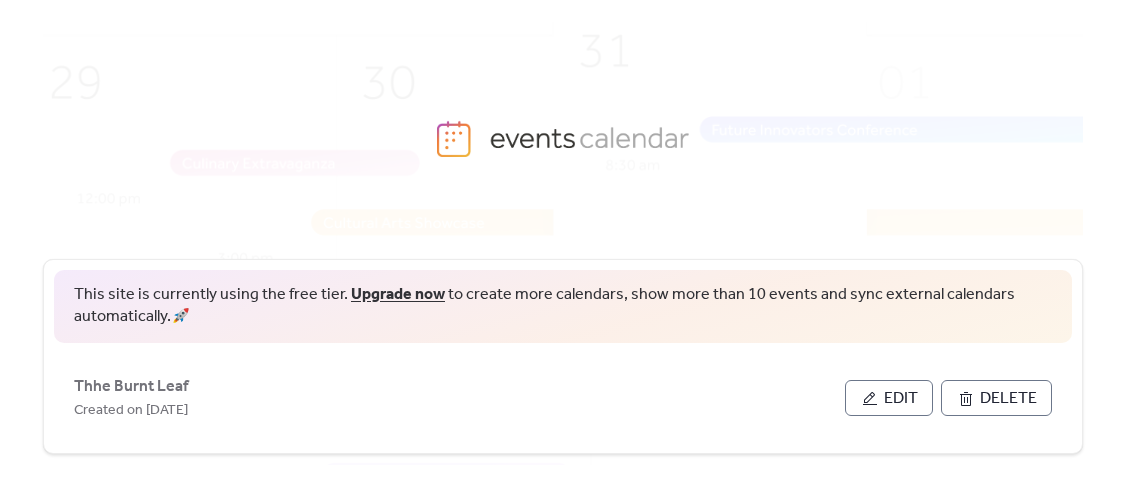 scroll, scrollTop: 0, scrollLeft: 0, axis: both 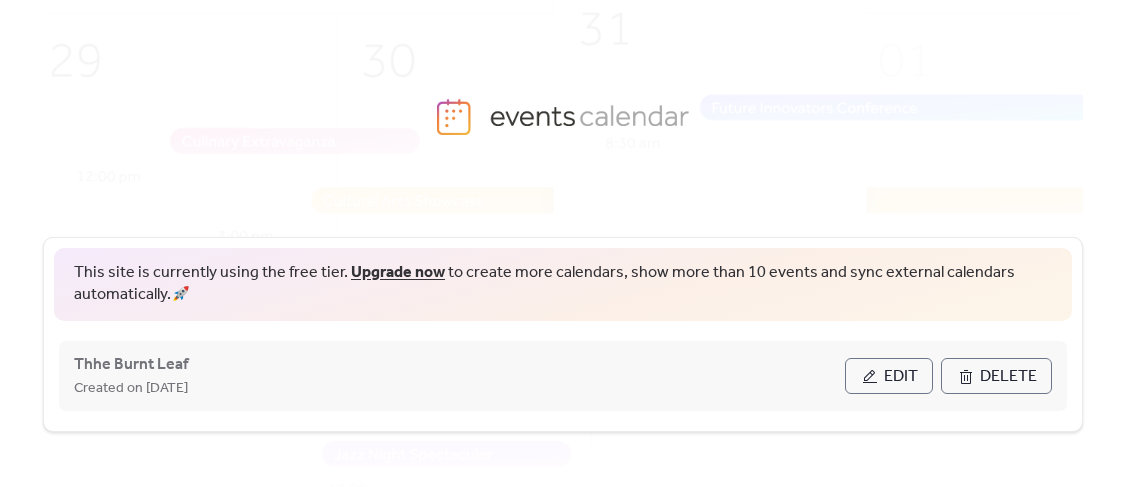 click on "Edit" at bounding box center (901, 377) 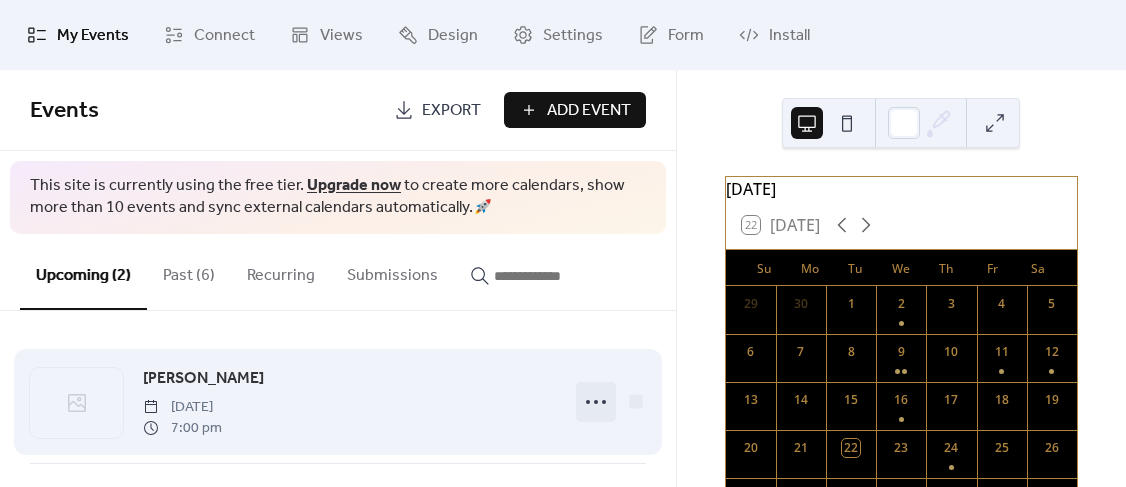 click 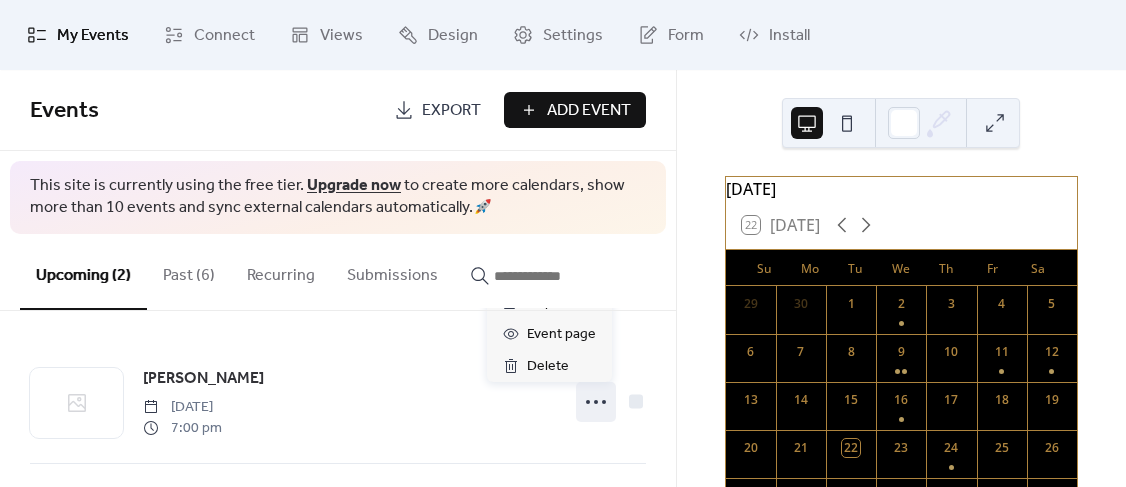 click on "Edit" at bounding box center (539, 271) 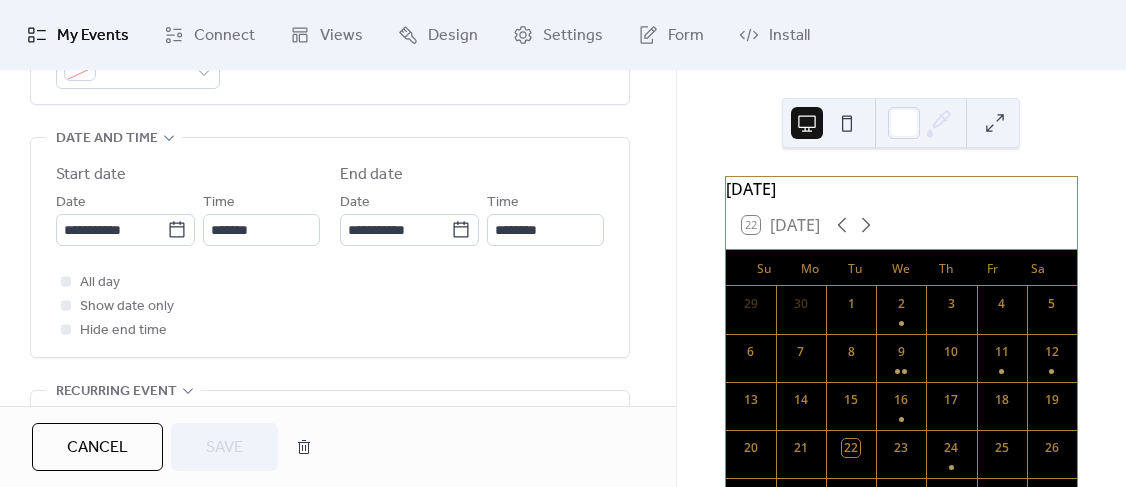 scroll, scrollTop: 624, scrollLeft: 0, axis: vertical 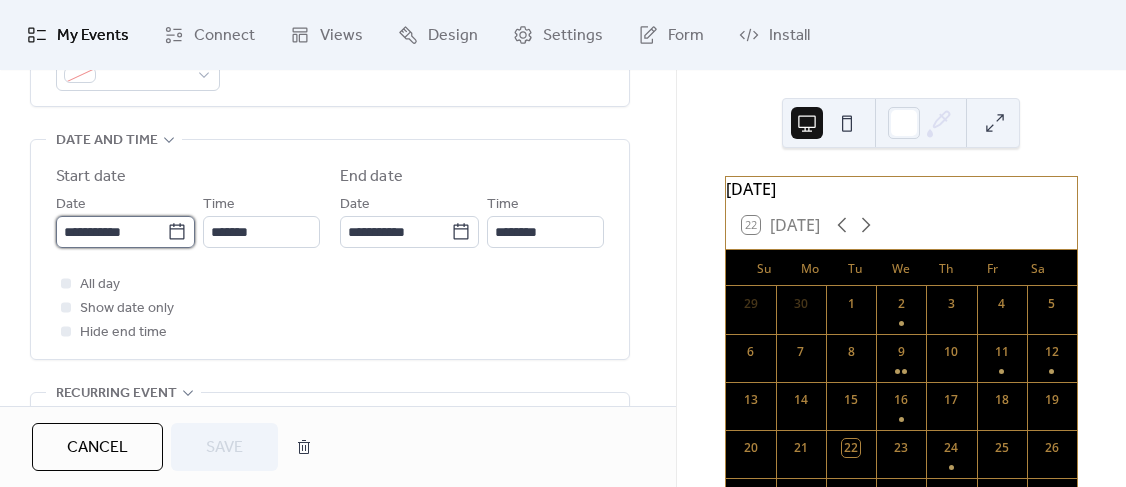 click on "**********" at bounding box center [111, 232] 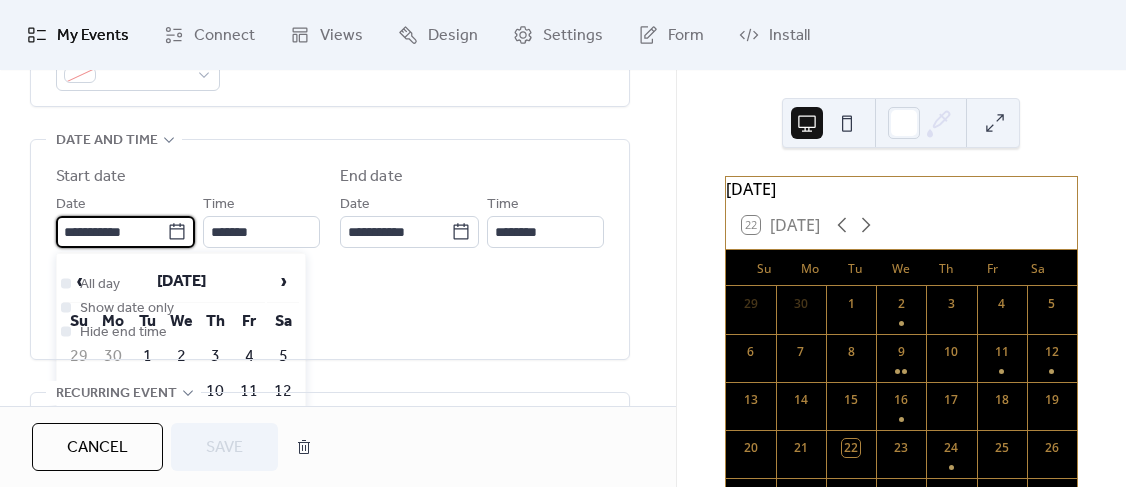 click on "23" at bounding box center (181, 461) 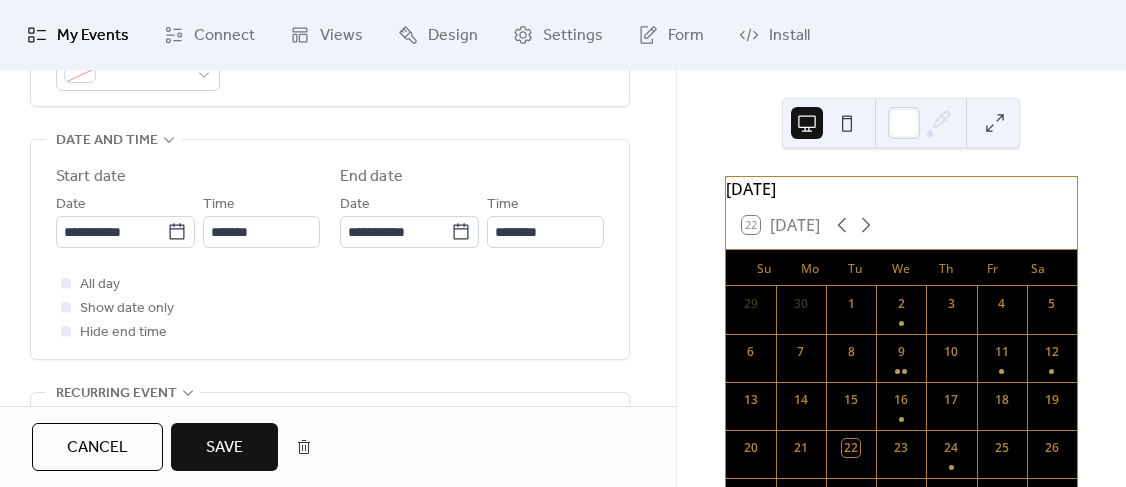 type on "**********" 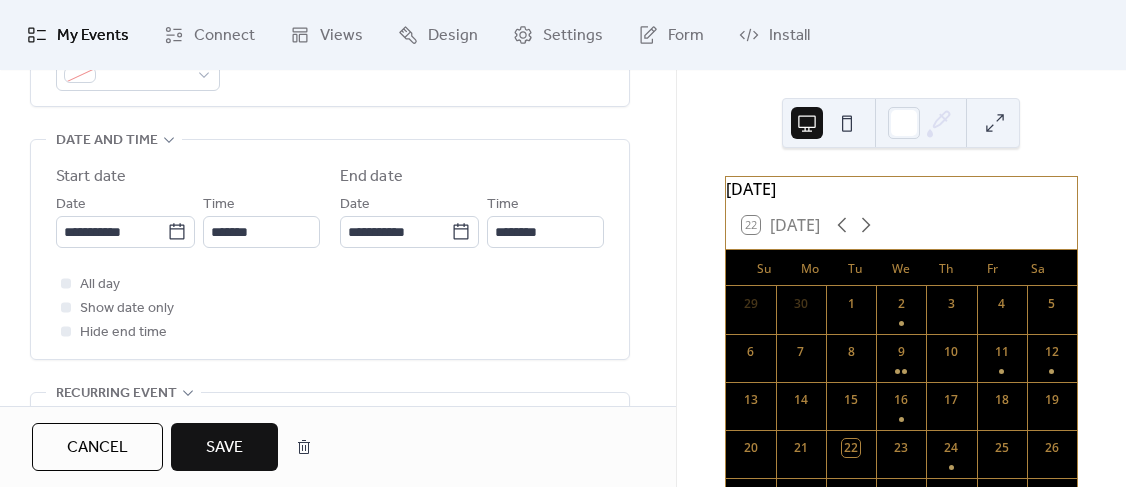 type on "**********" 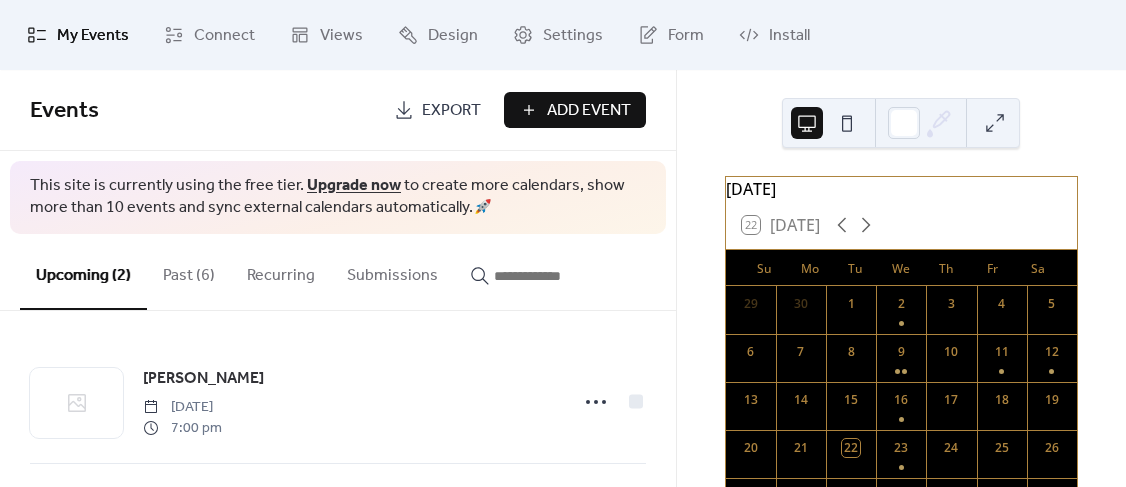scroll, scrollTop: 147, scrollLeft: 0, axis: vertical 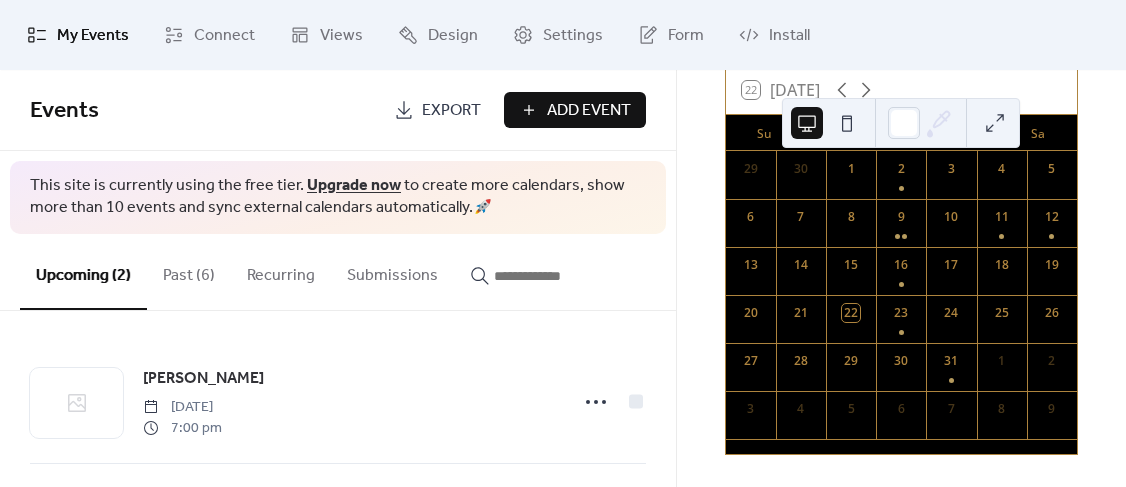 click on "Past (6)" at bounding box center (189, 271) 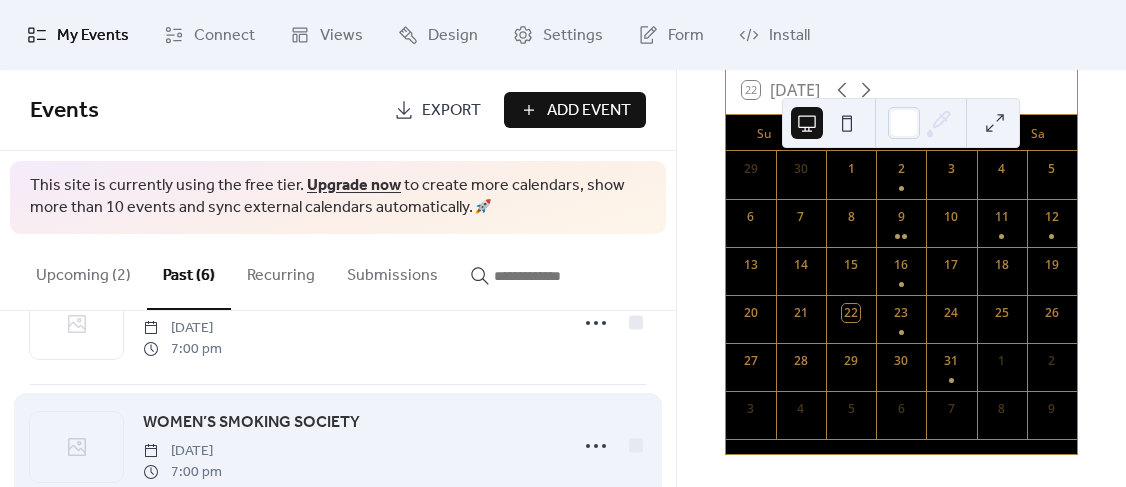 scroll, scrollTop: 320, scrollLeft: 0, axis: vertical 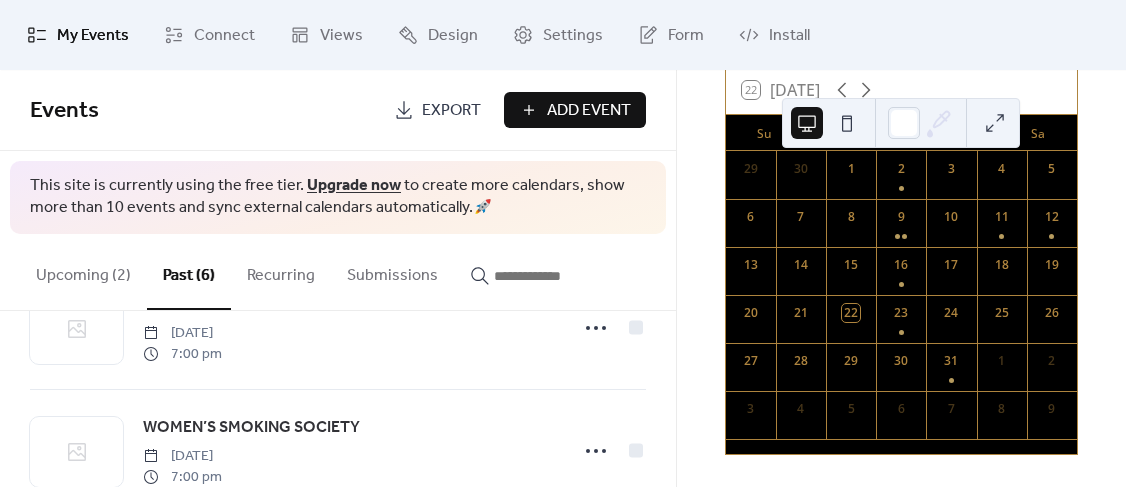 click on "Upcoming (2)" at bounding box center [83, 271] 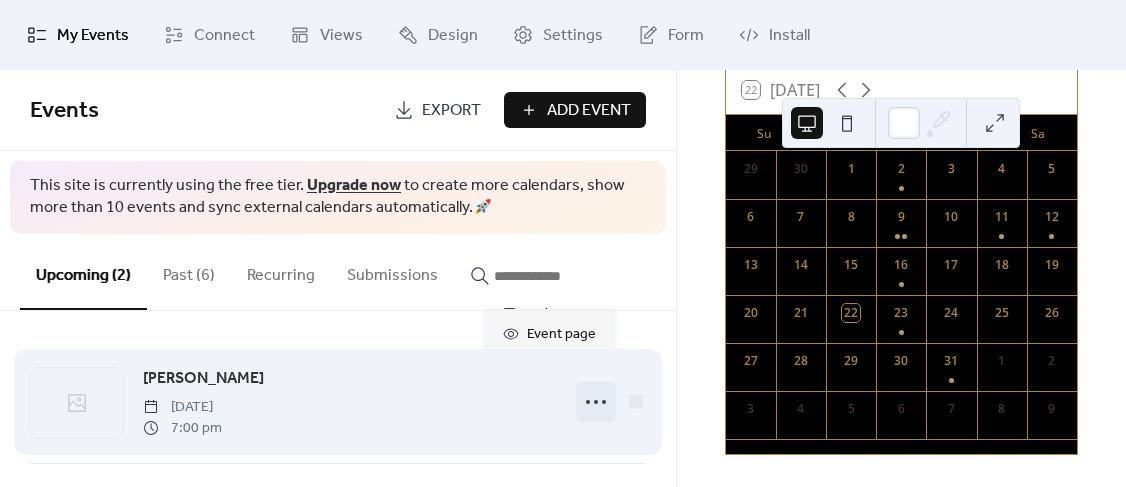 click 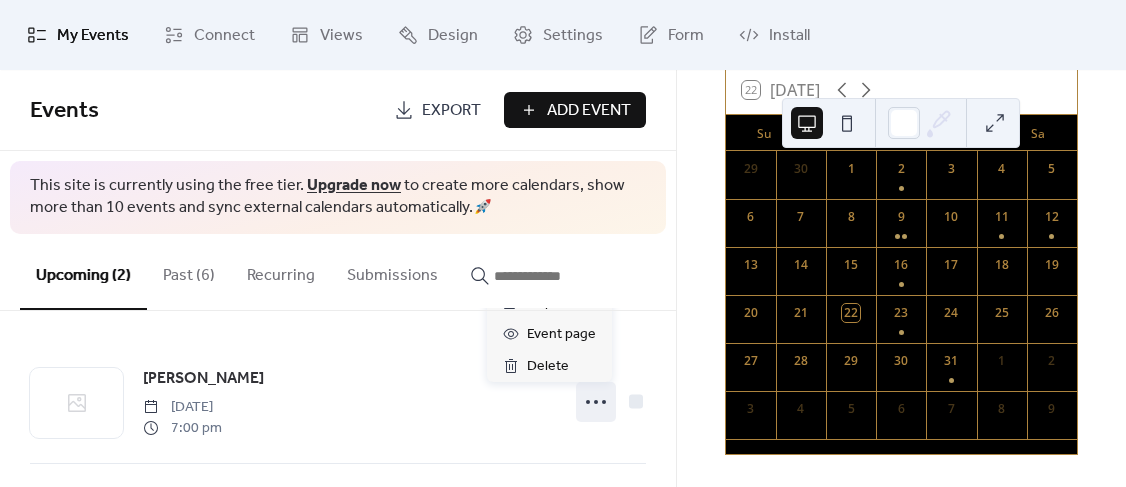 click on "Edit" at bounding box center (539, 271) 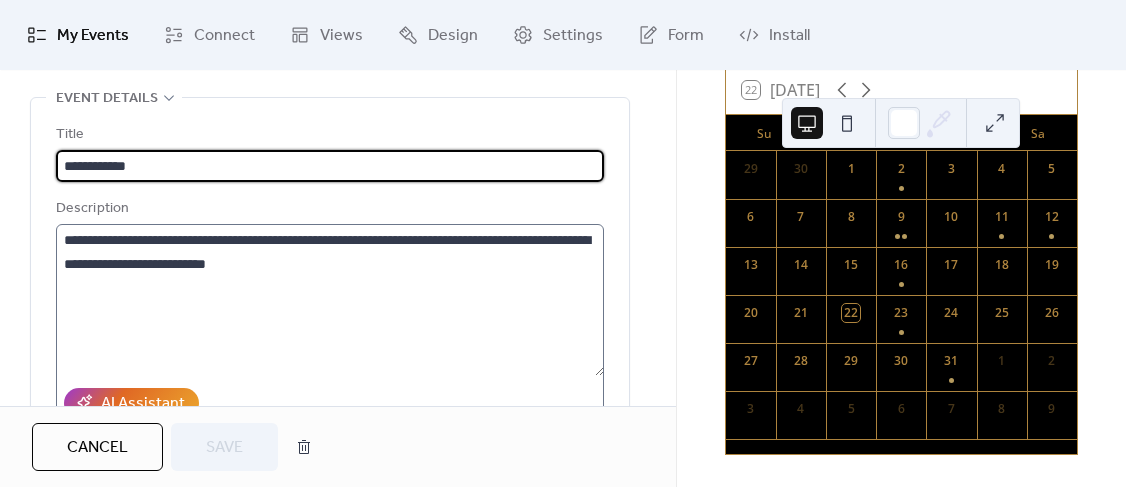 scroll, scrollTop: 0, scrollLeft: 0, axis: both 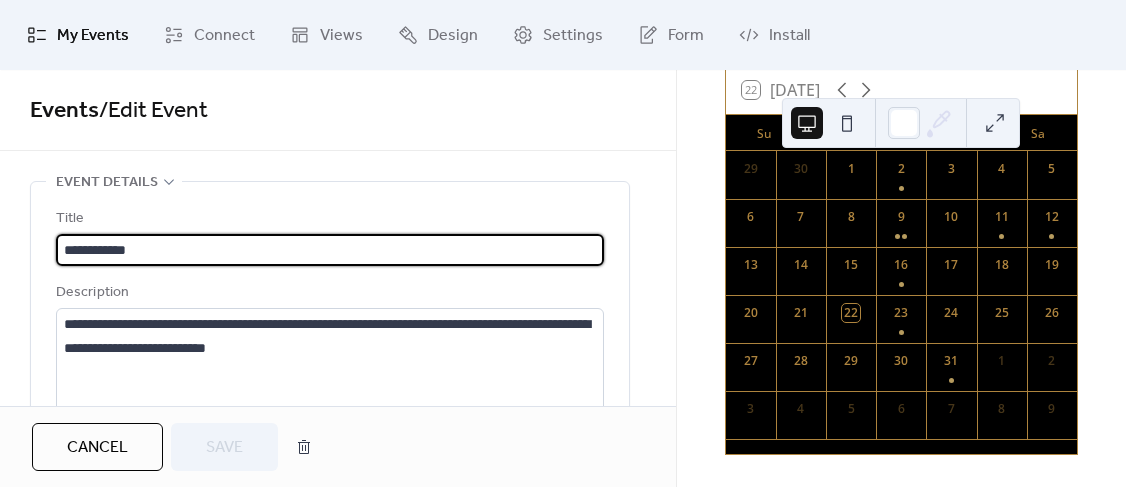 click on "**********" at bounding box center [330, 456] 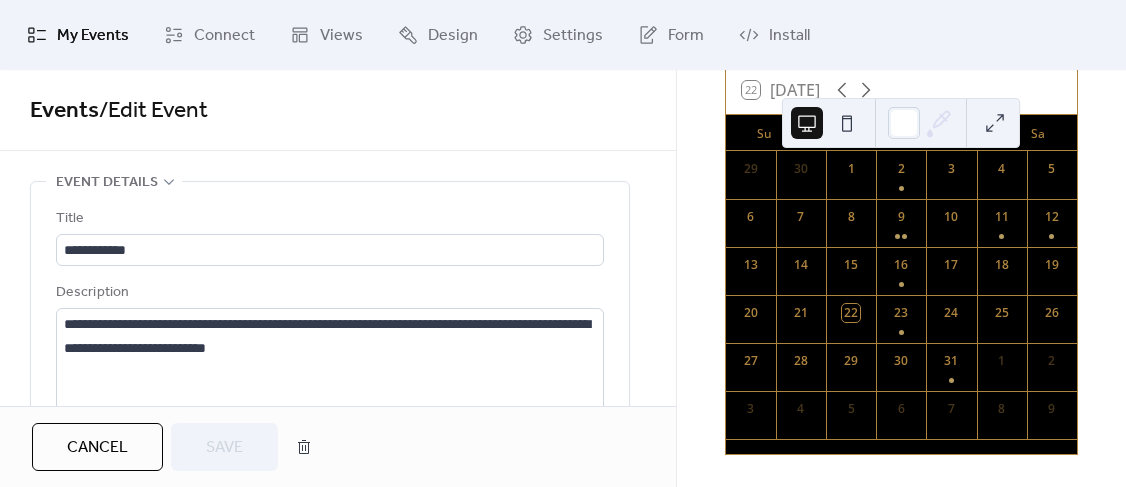 click on "Cancel" at bounding box center [97, 448] 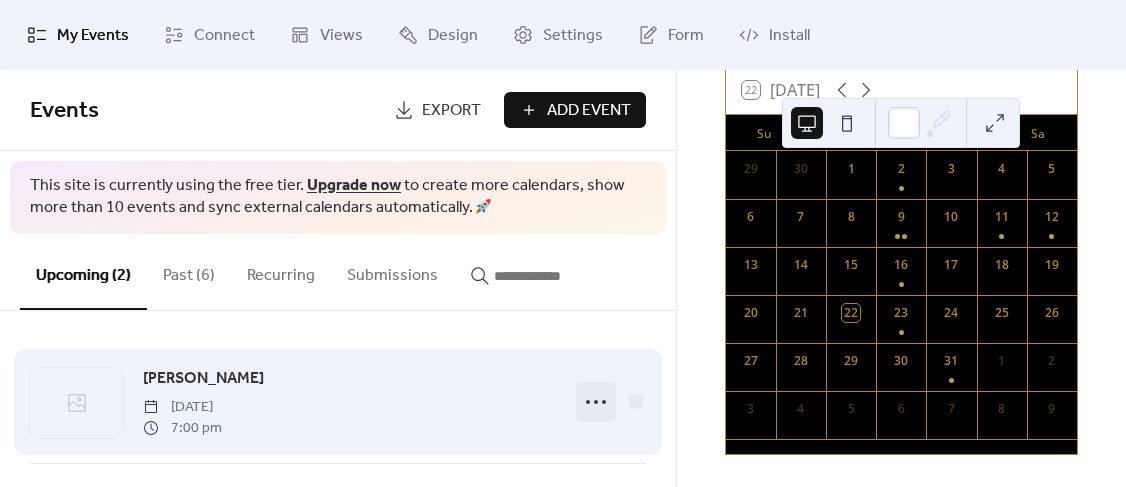 click 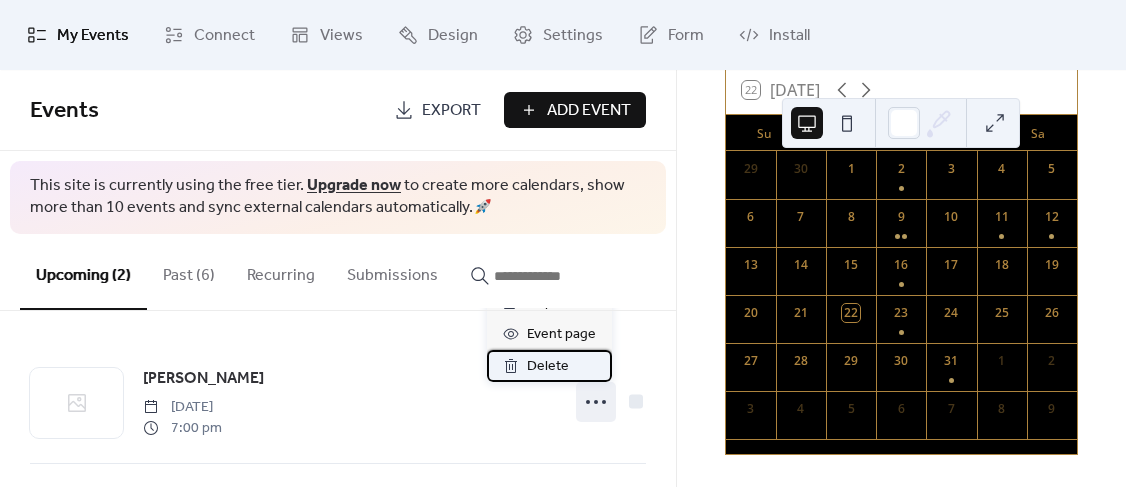 click on "Delete" at bounding box center (548, 367) 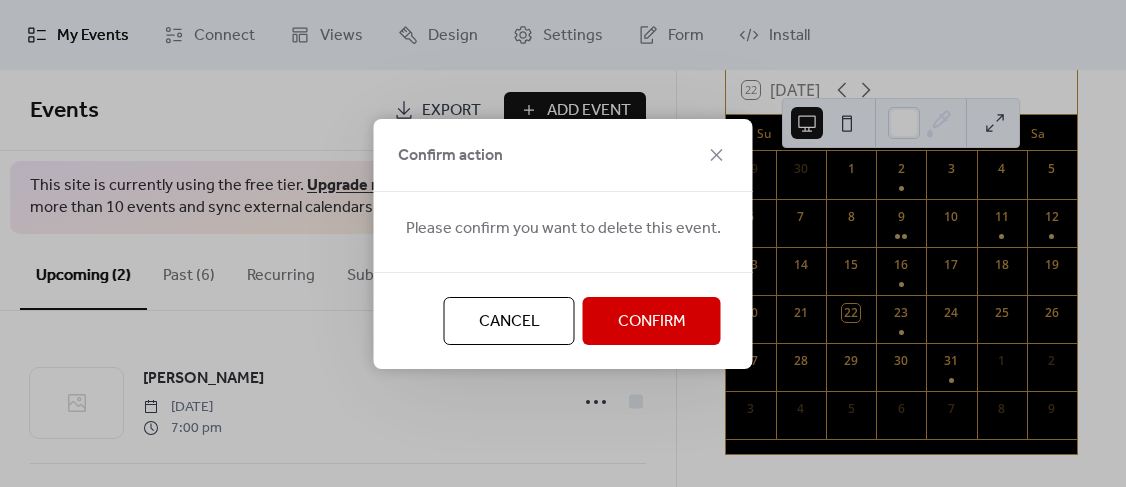 click on "Confirm" at bounding box center (652, 322) 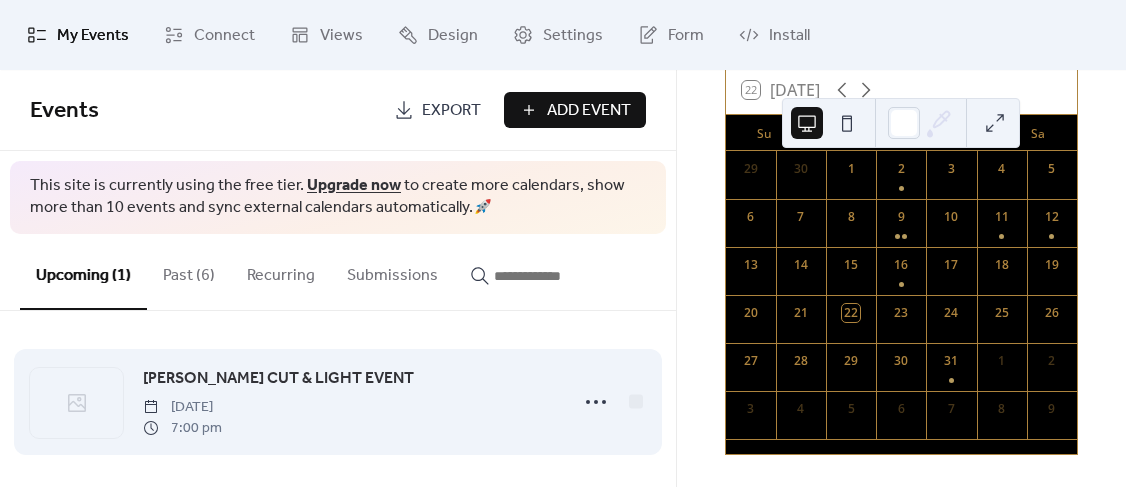 scroll, scrollTop: 6, scrollLeft: 0, axis: vertical 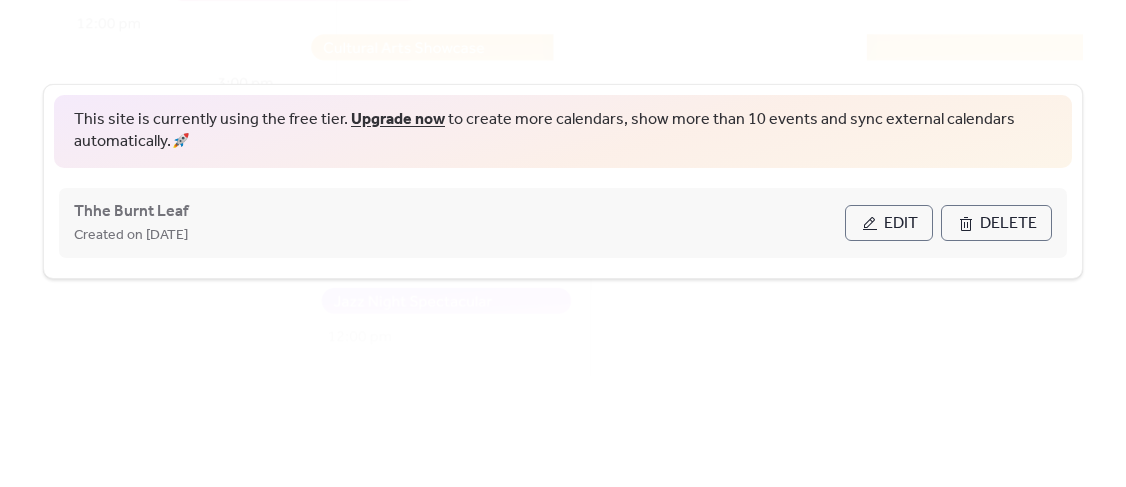 click on "Edit" at bounding box center (901, 224) 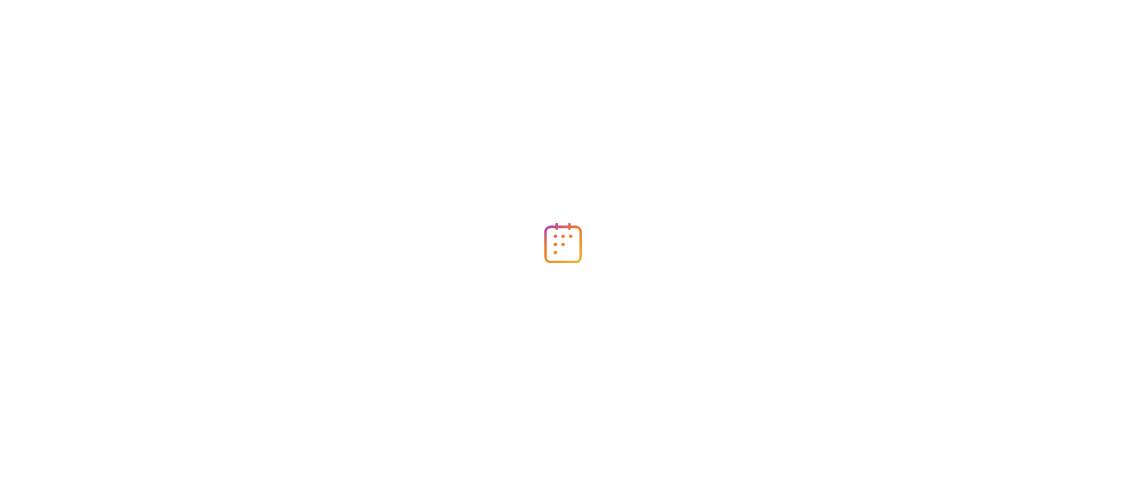 scroll, scrollTop: 0, scrollLeft: 0, axis: both 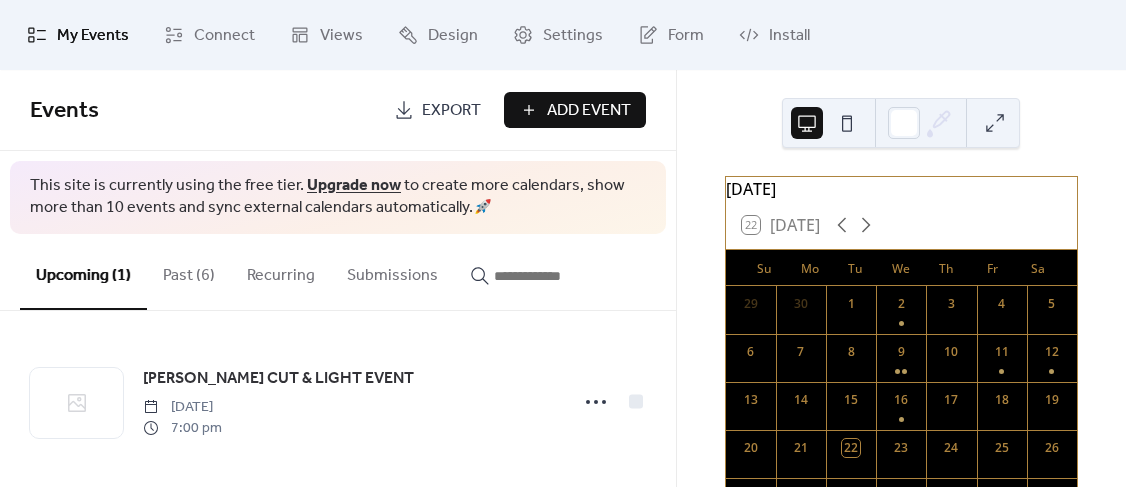 click on "Past (6)" at bounding box center [189, 271] 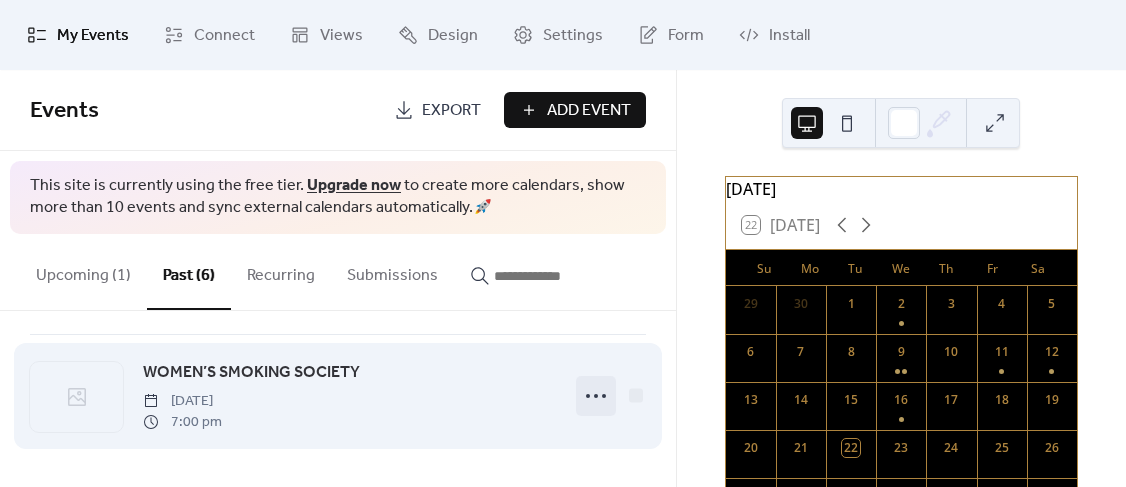 click 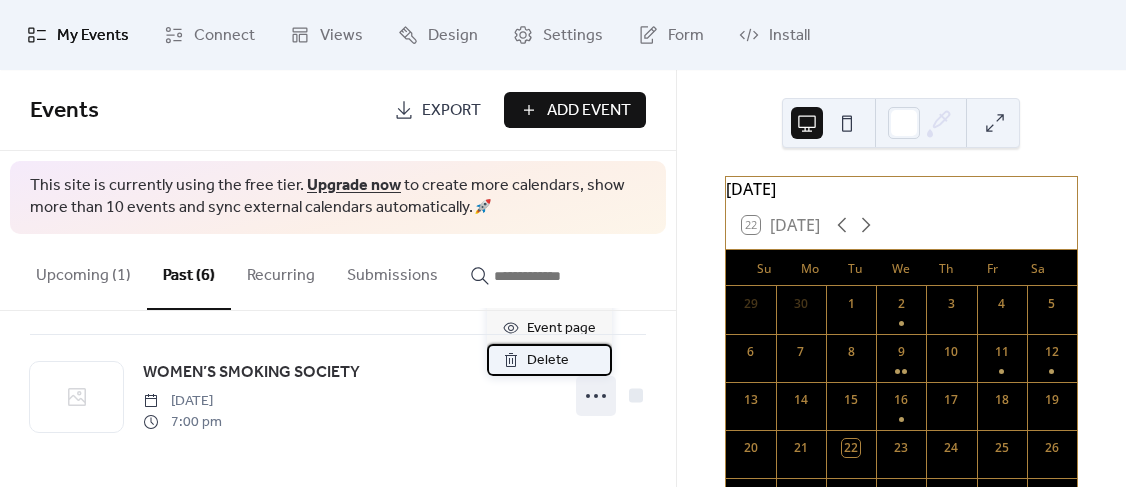 click on "Delete" at bounding box center [548, 361] 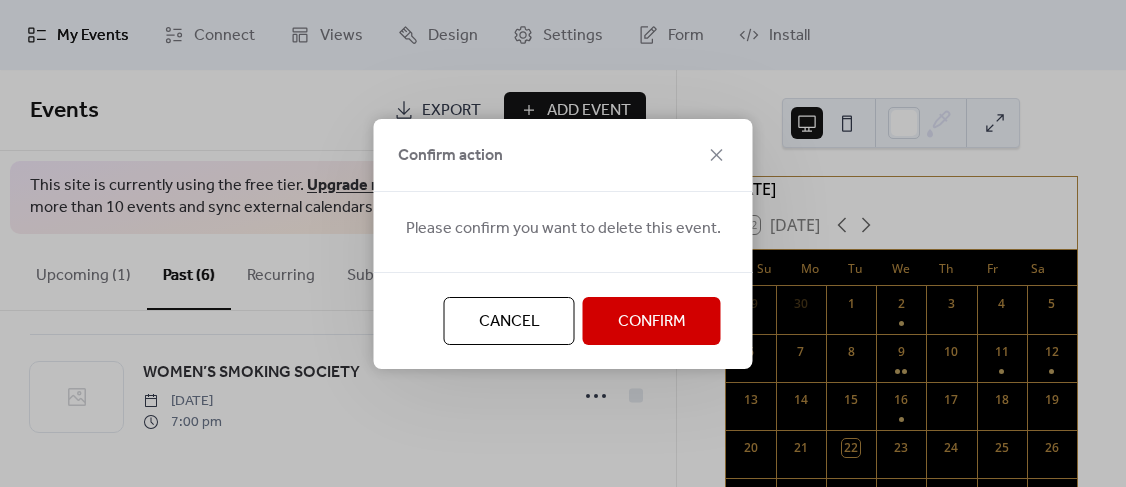 click on "Confirm" at bounding box center (652, 322) 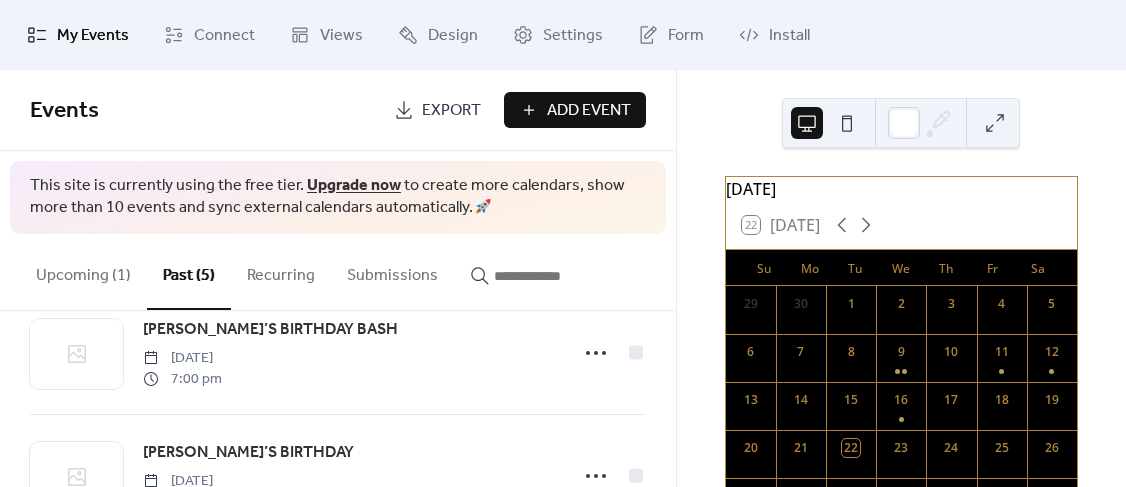 scroll, scrollTop: 498, scrollLeft: 0, axis: vertical 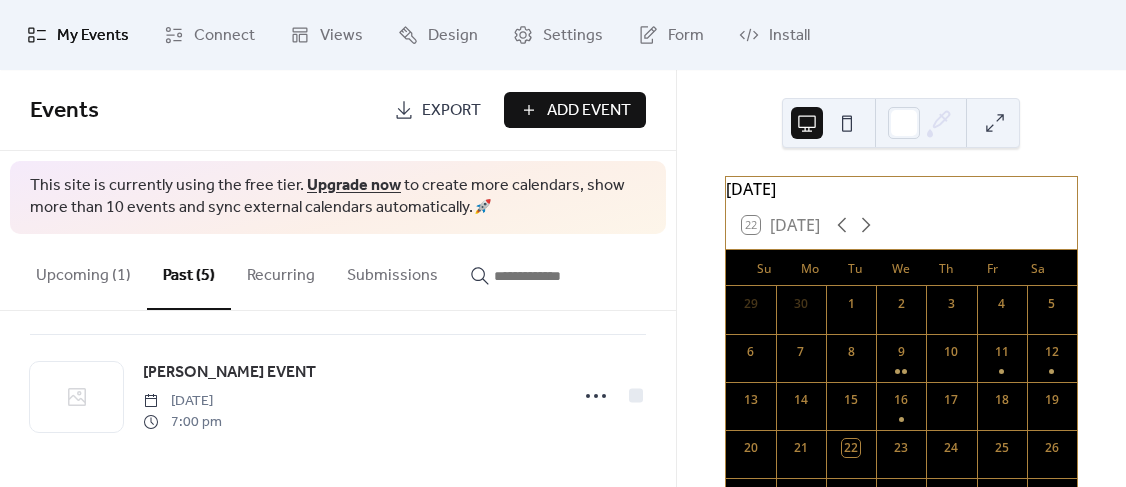 click on "Upcoming (1)" at bounding box center [83, 271] 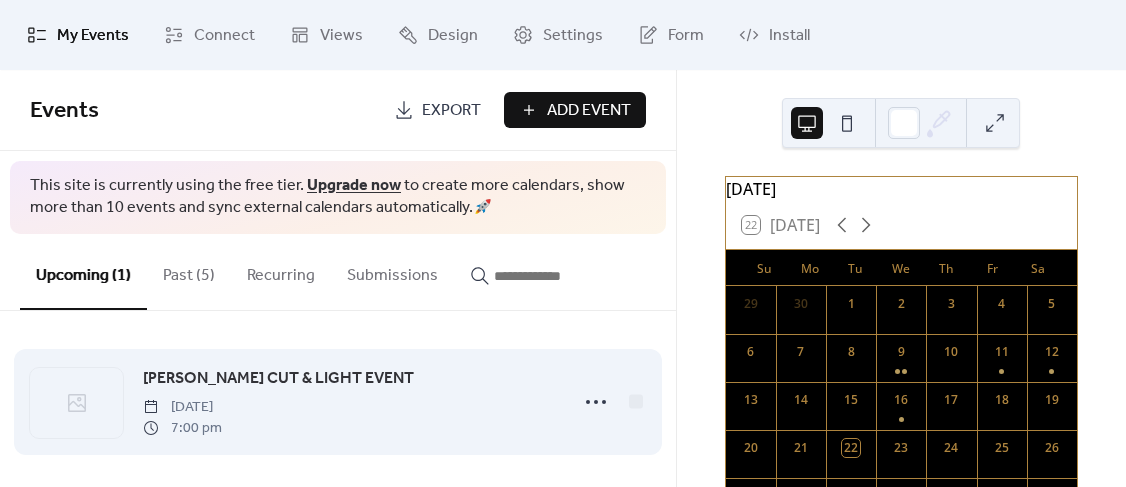scroll, scrollTop: 6, scrollLeft: 0, axis: vertical 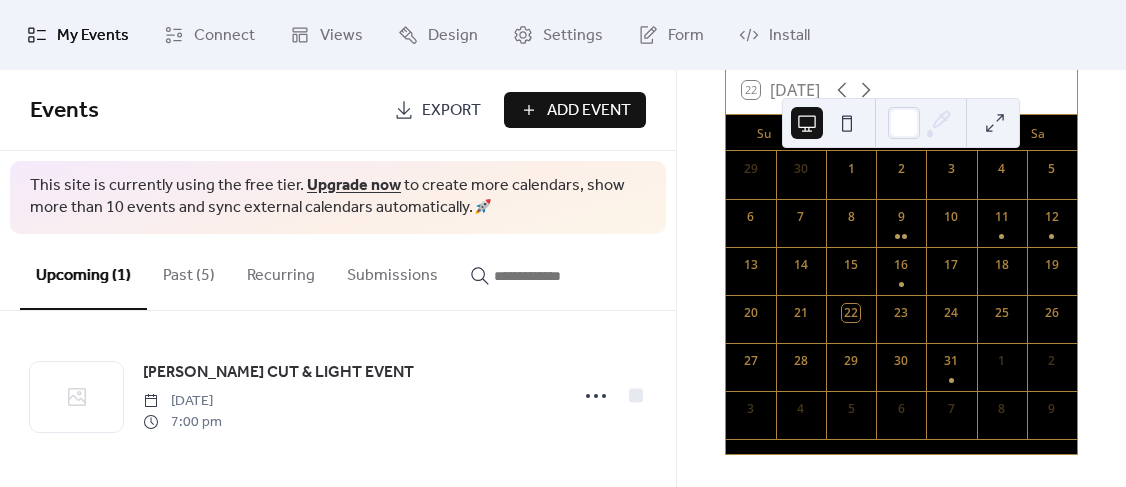 click on "Add Event" at bounding box center [589, 111] 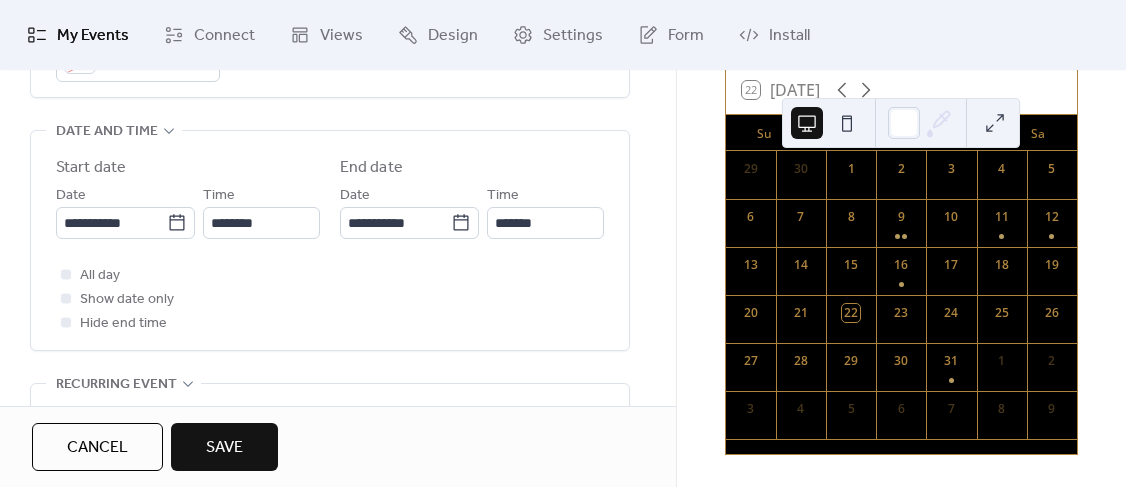 scroll, scrollTop: 650, scrollLeft: 0, axis: vertical 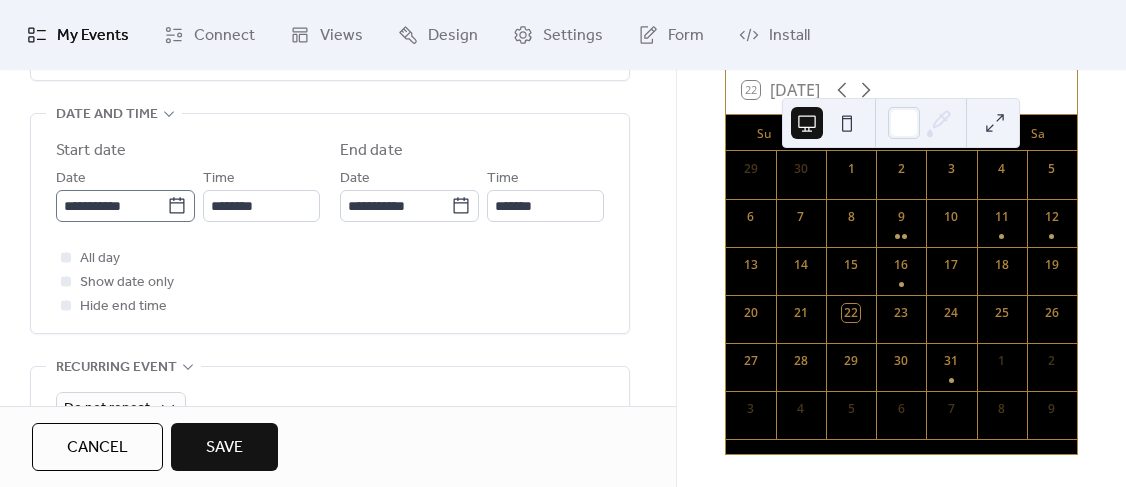 type on "**********" 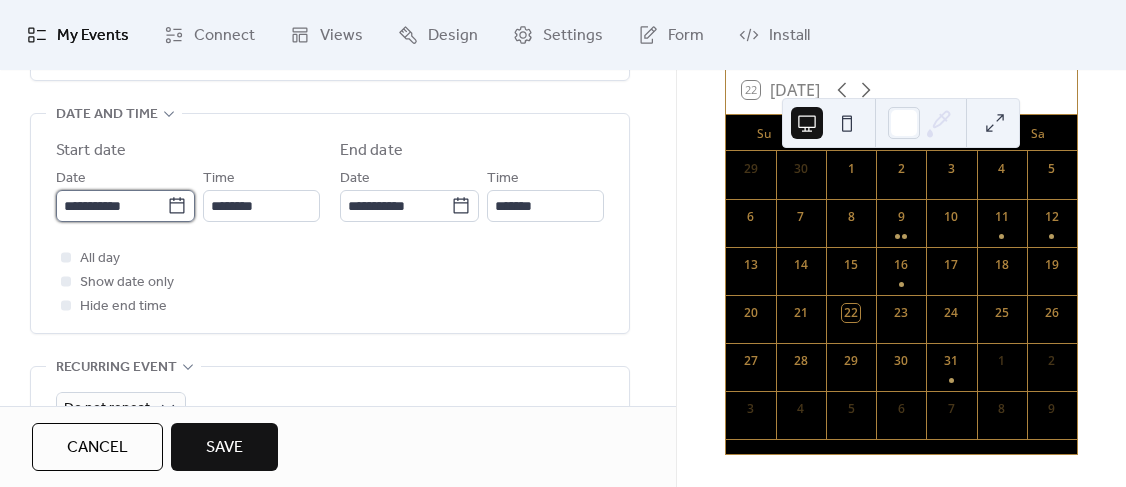 click on "**********" at bounding box center (111, 206) 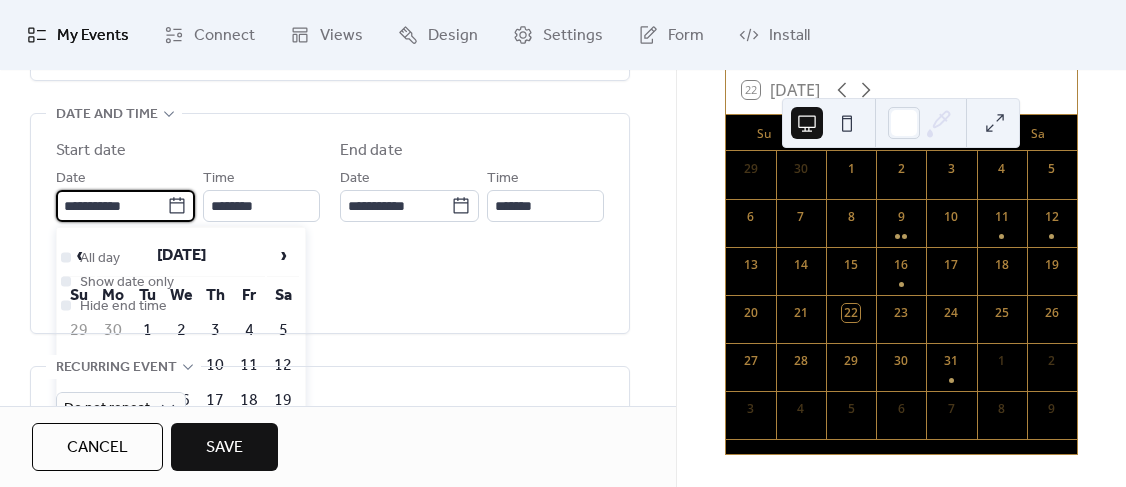 click on "23" at bounding box center (181, 435) 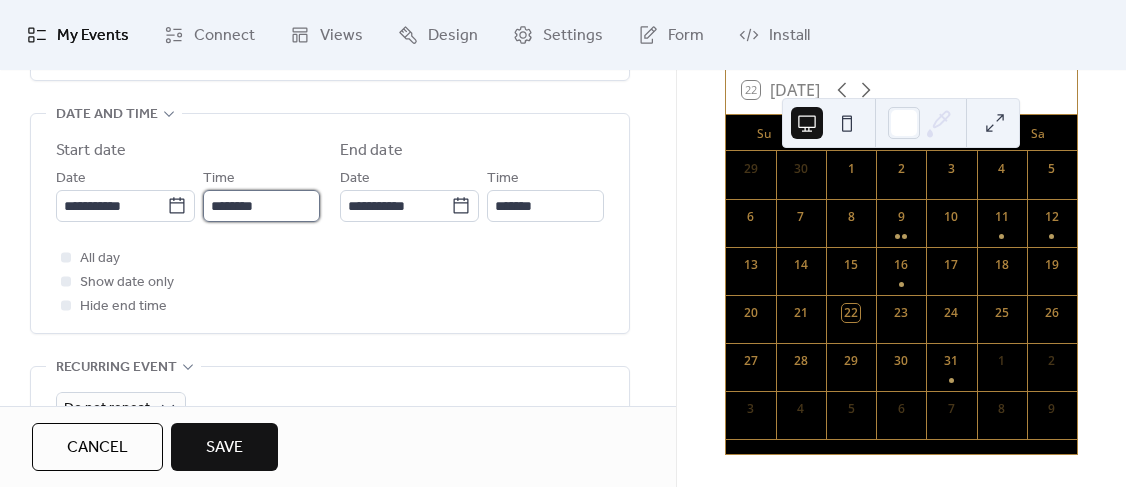 click on "********" at bounding box center (261, 206) 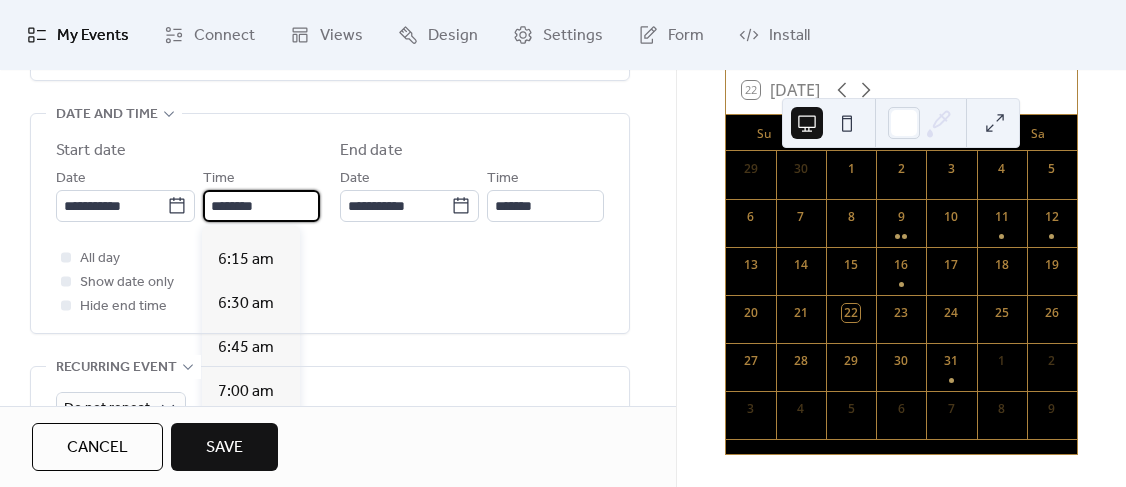 scroll, scrollTop: 1073, scrollLeft: 0, axis: vertical 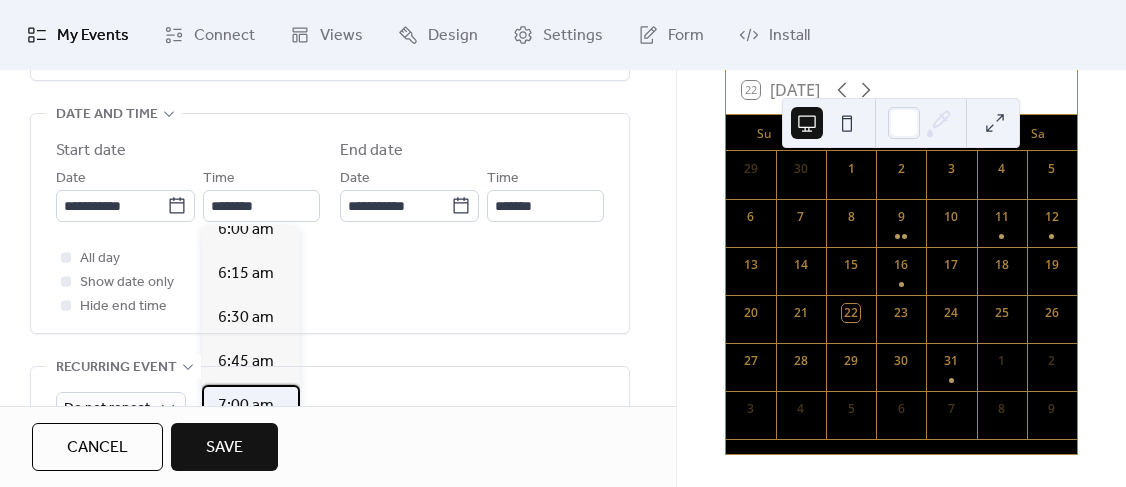 click on "7:00 am" at bounding box center (246, 406) 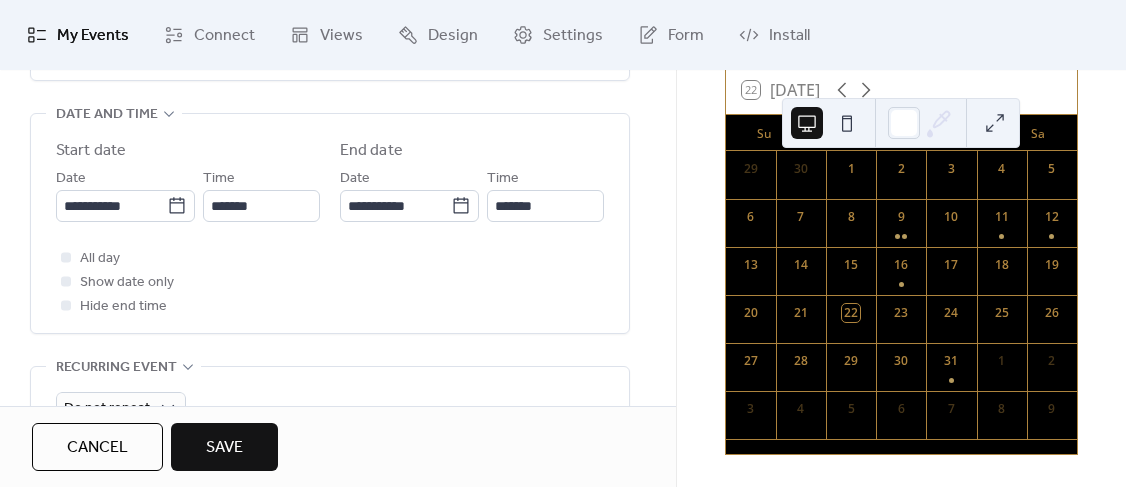 type on "*******" 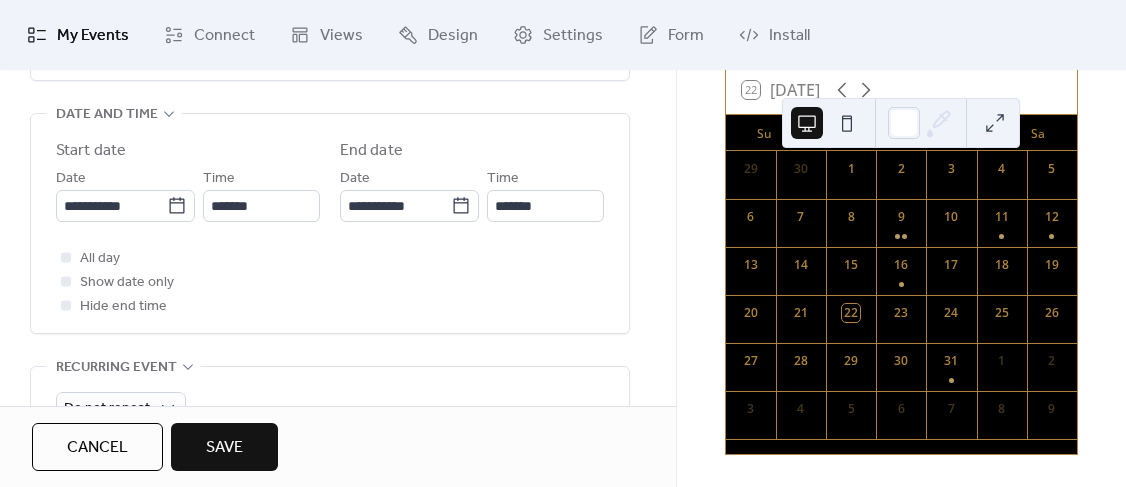 type on "*******" 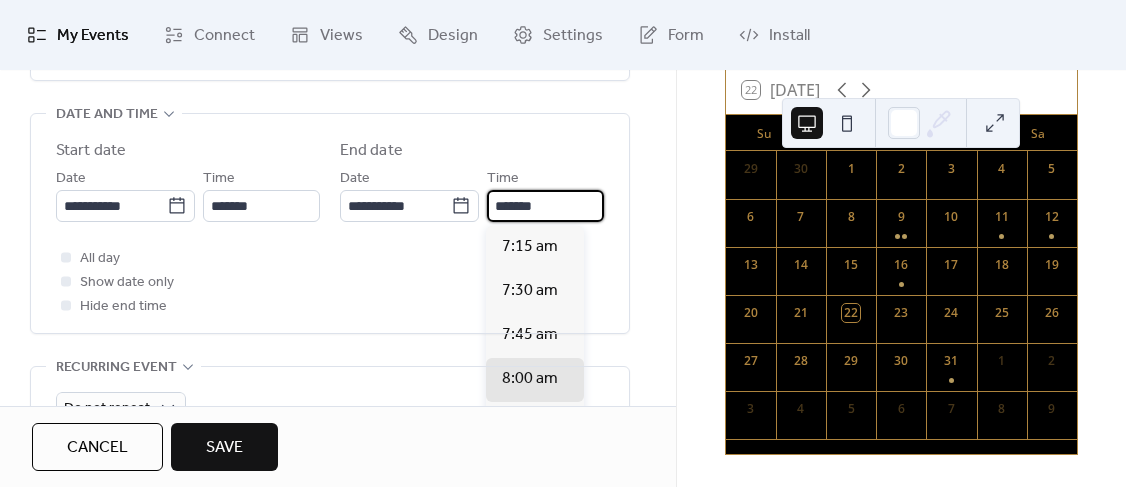 click on "*******" at bounding box center [545, 206] 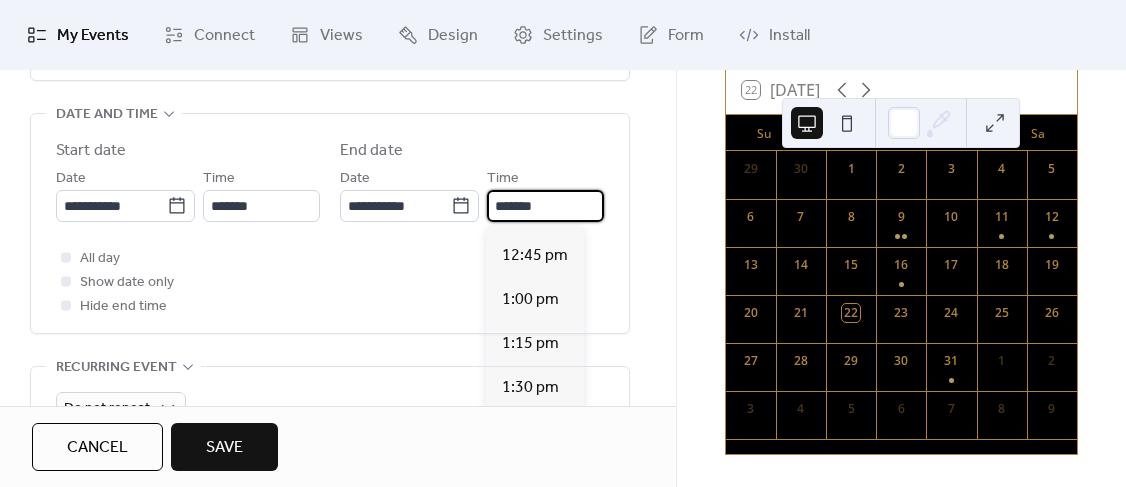 scroll, scrollTop: 960, scrollLeft: 0, axis: vertical 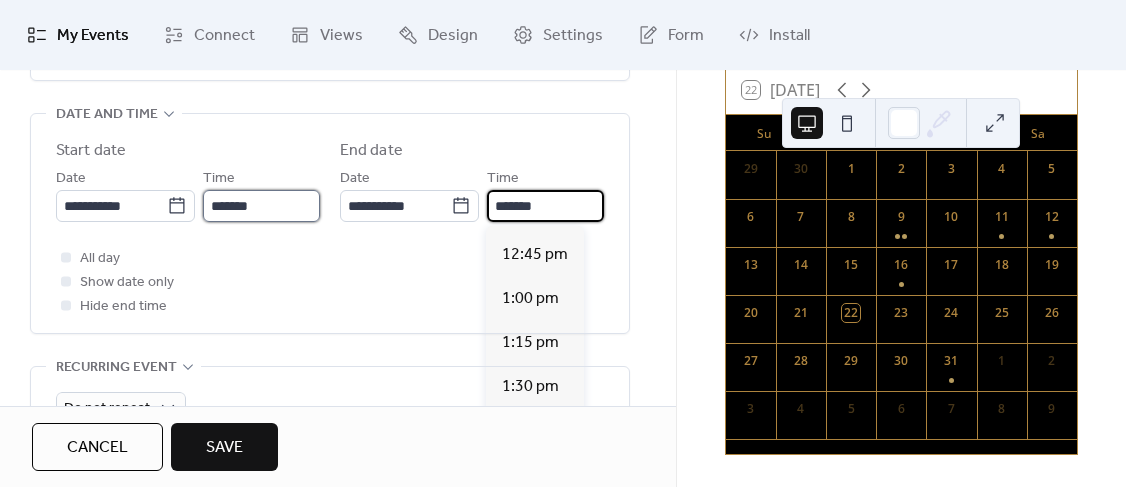click on "*******" at bounding box center [261, 206] 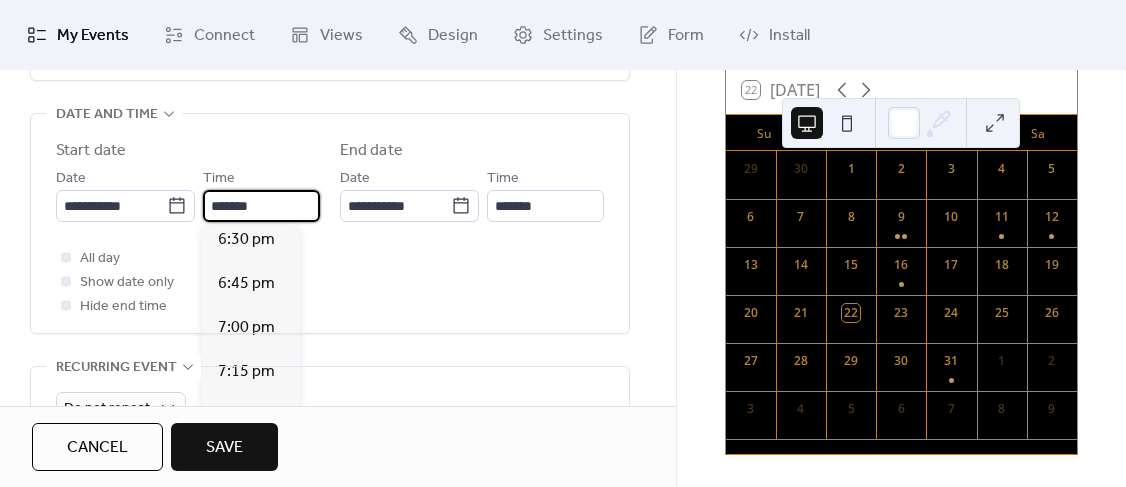 scroll, scrollTop: 3257, scrollLeft: 0, axis: vertical 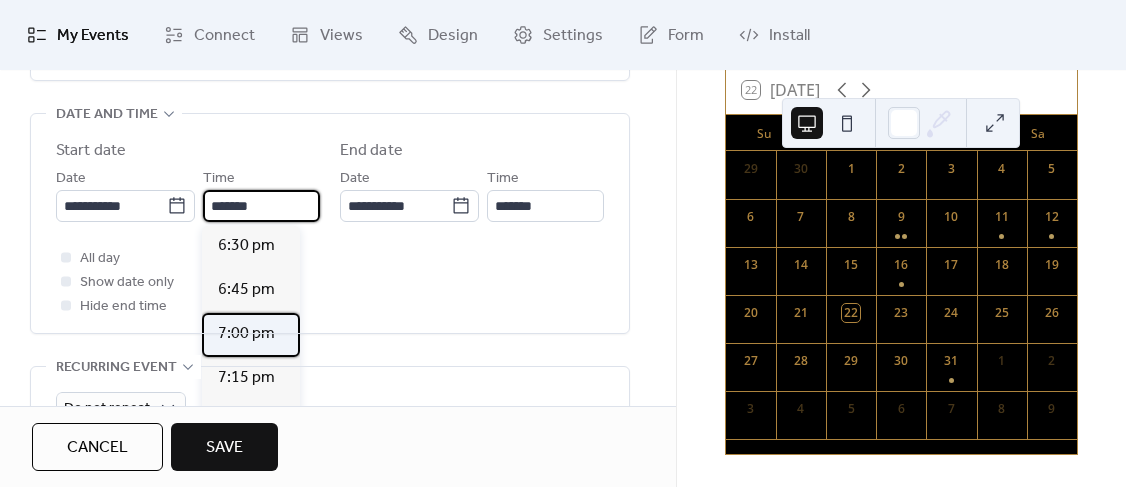 click on "7:00 pm" at bounding box center [246, 334] 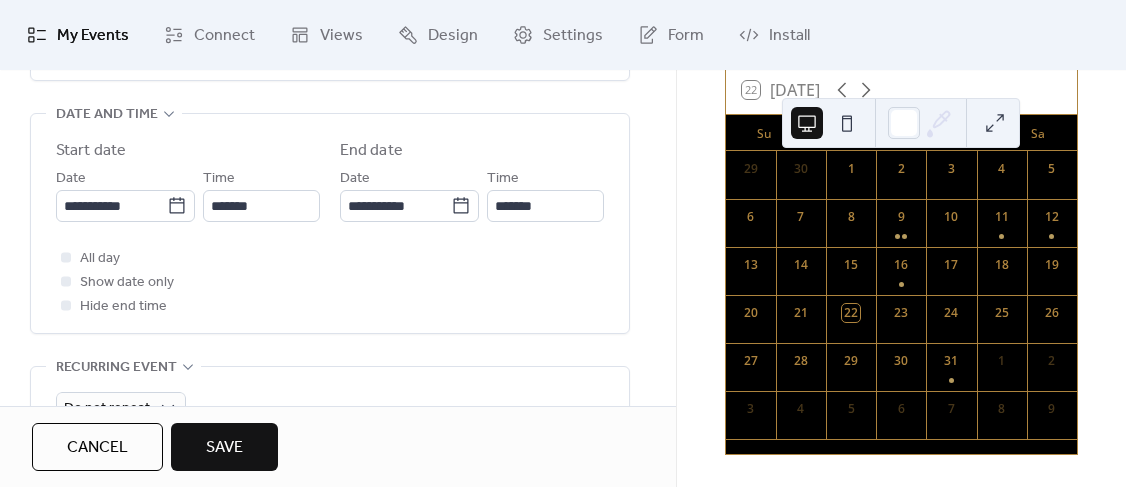 type on "*******" 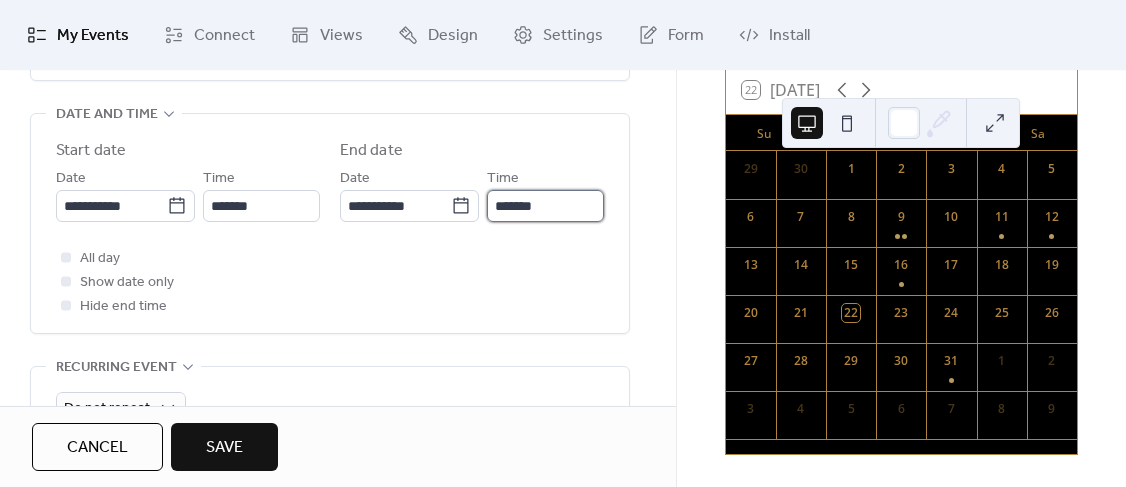 click on "*******" at bounding box center [545, 206] 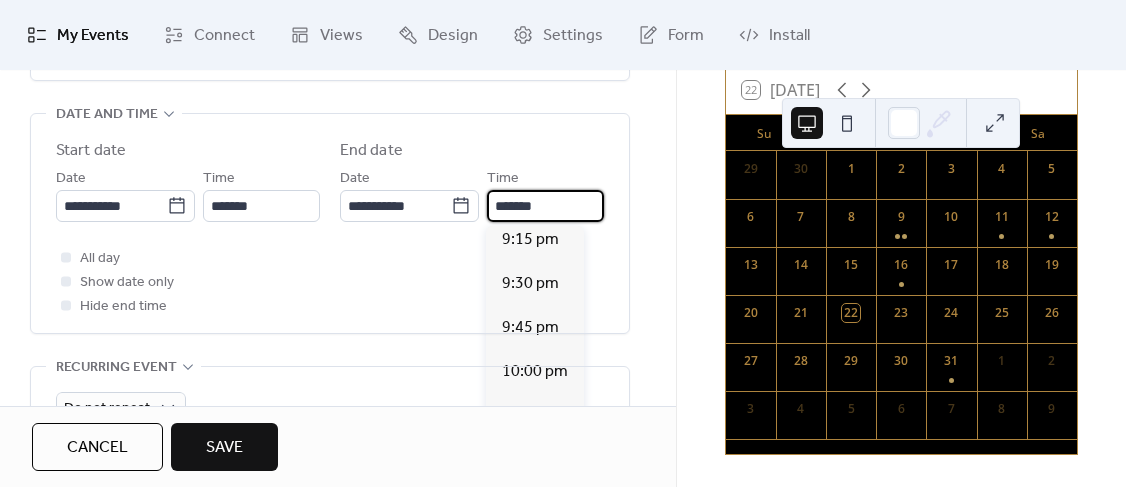 scroll, scrollTop: 357, scrollLeft: 0, axis: vertical 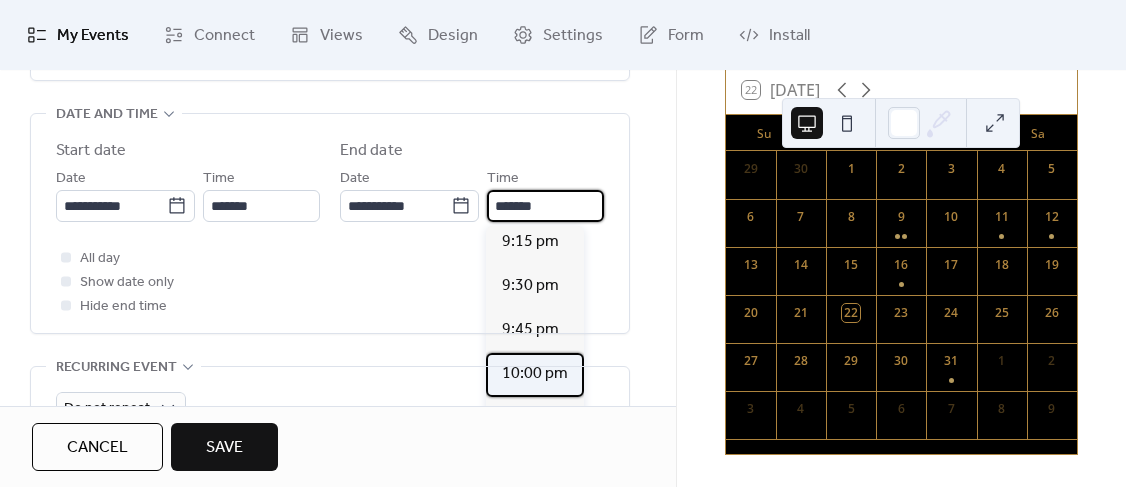 click on "10:00 pm" at bounding box center [535, 374] 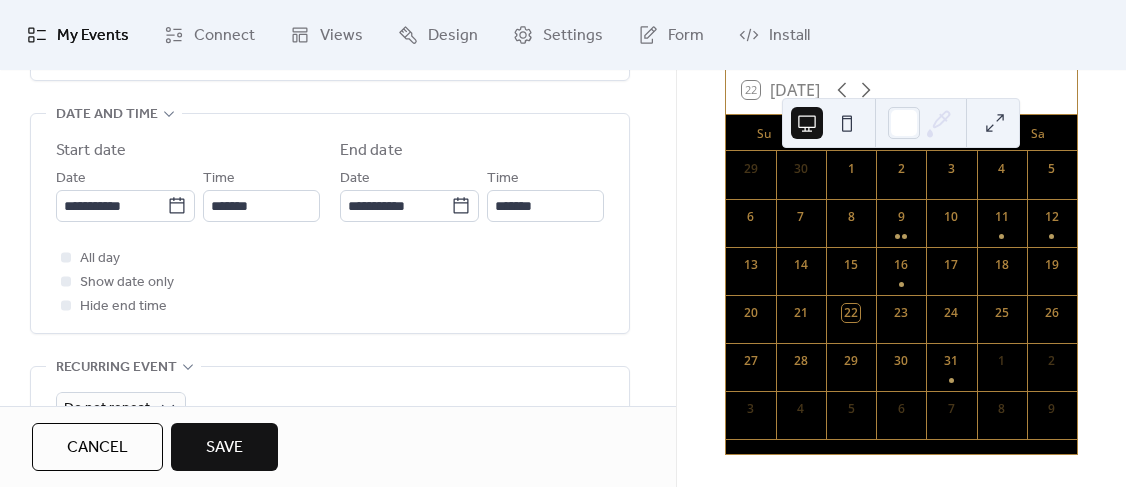 type on "********" 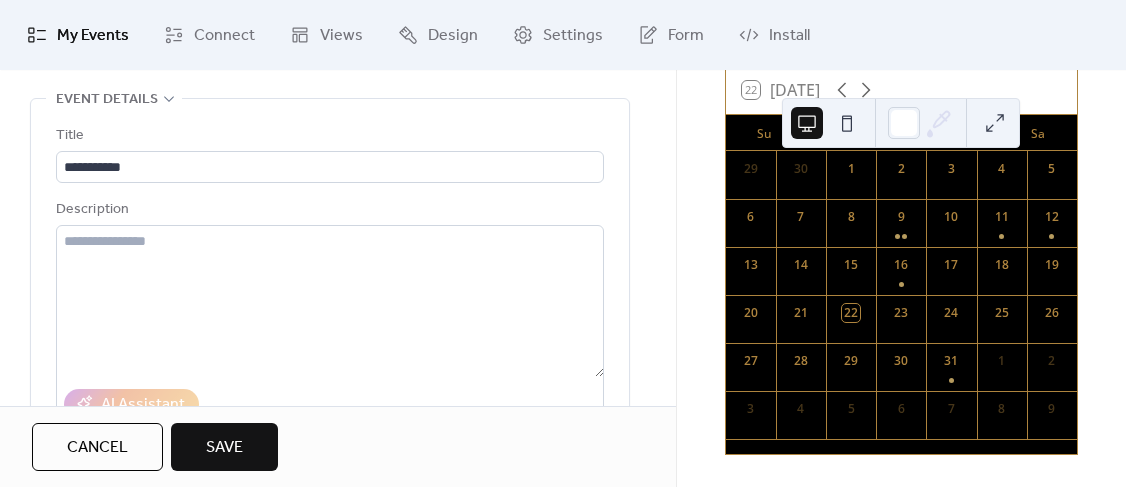 scroll, scrollTop: 80, scrollLeft: 0, axis: vertical 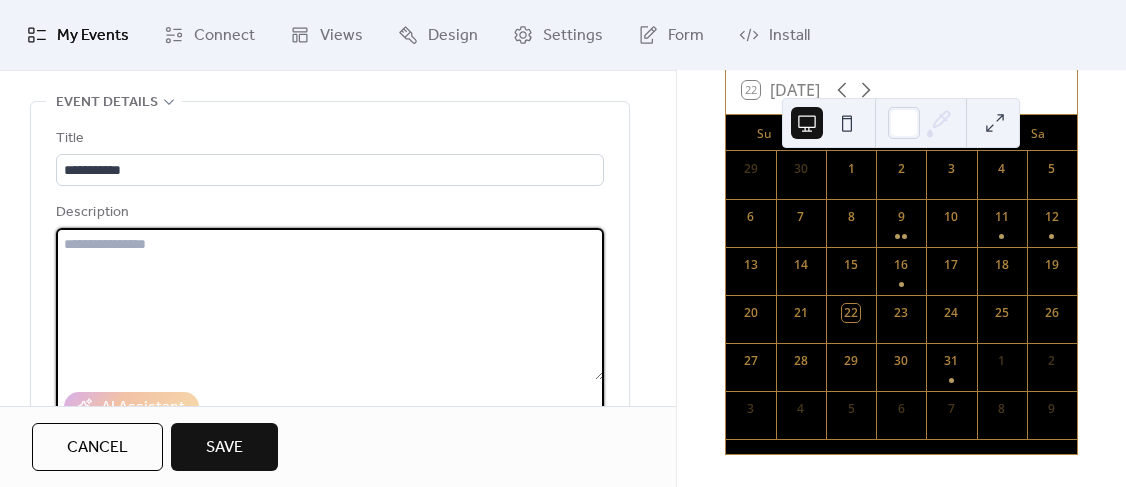 click at bounding box center (330, 304) 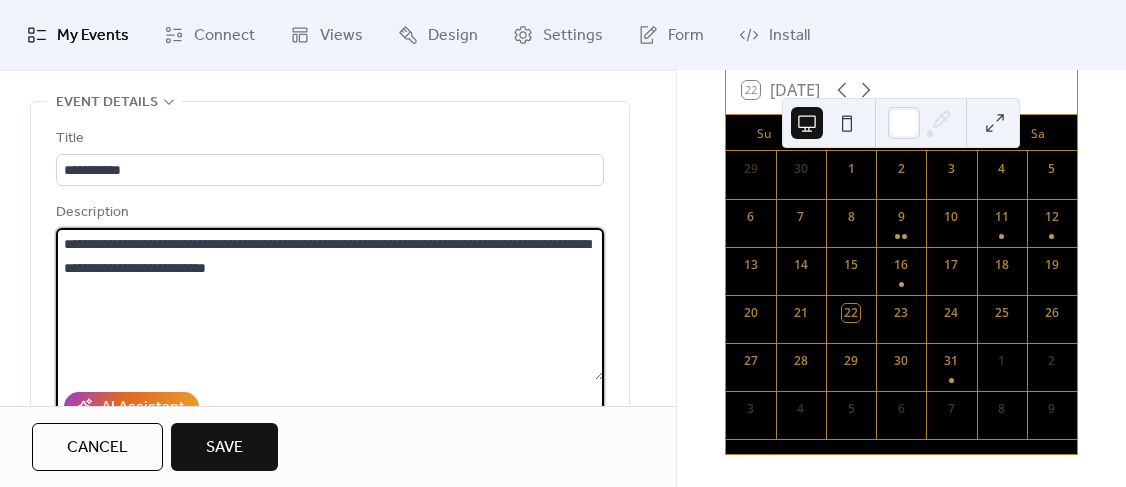 type on "**********" 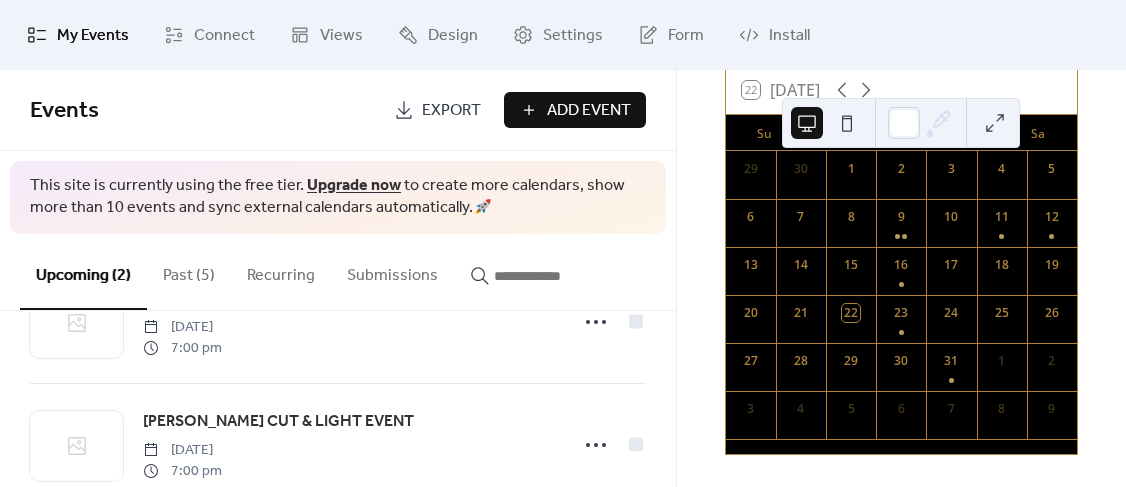 scroll, scrollTop: 129, scrollLeft: 0, axis: vertical 